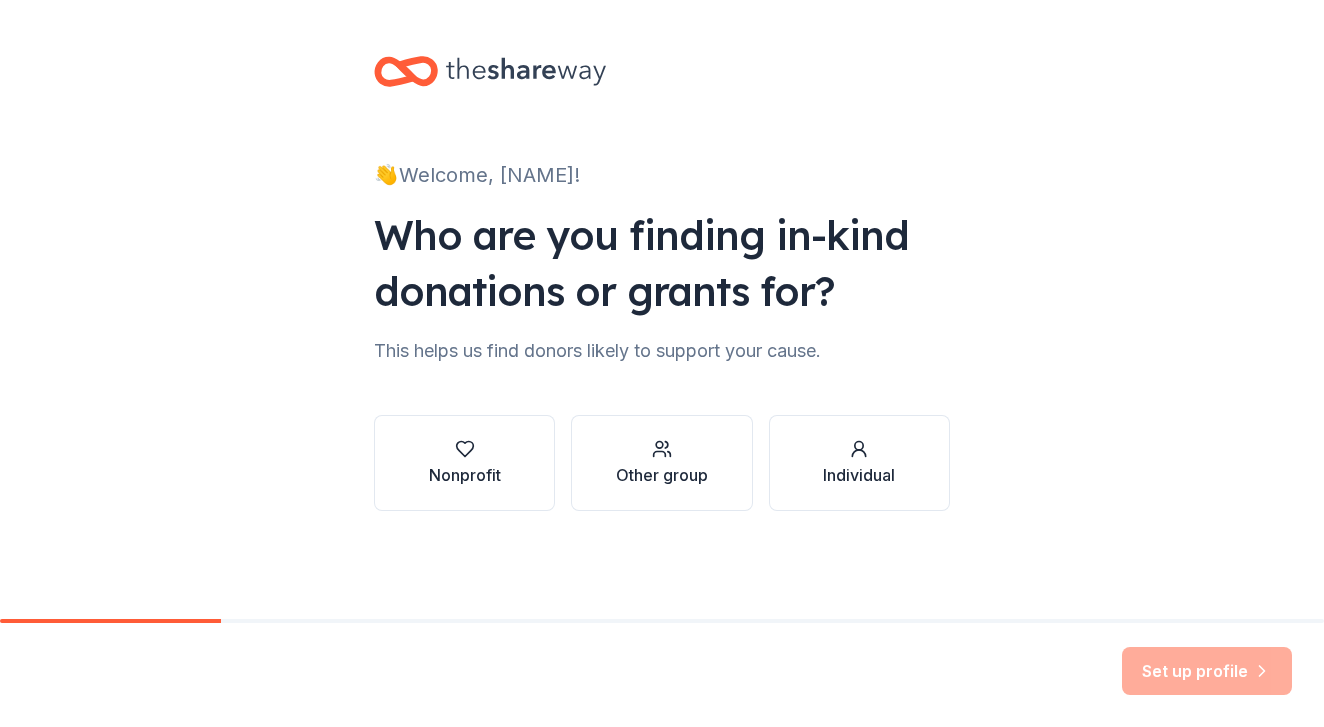 scroll, scrollTop: 0, scrollLeft: 0, axis: both 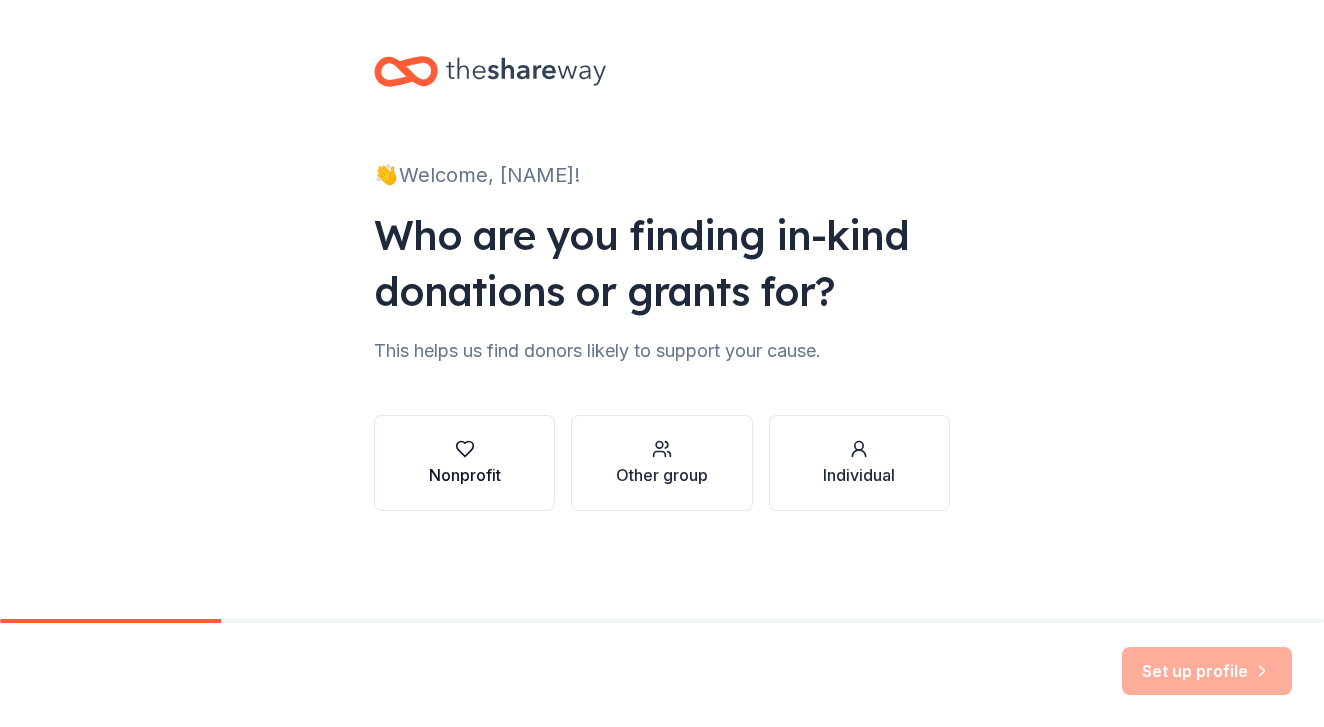 click on "Nonprofit" at bounding box center (464, 463) 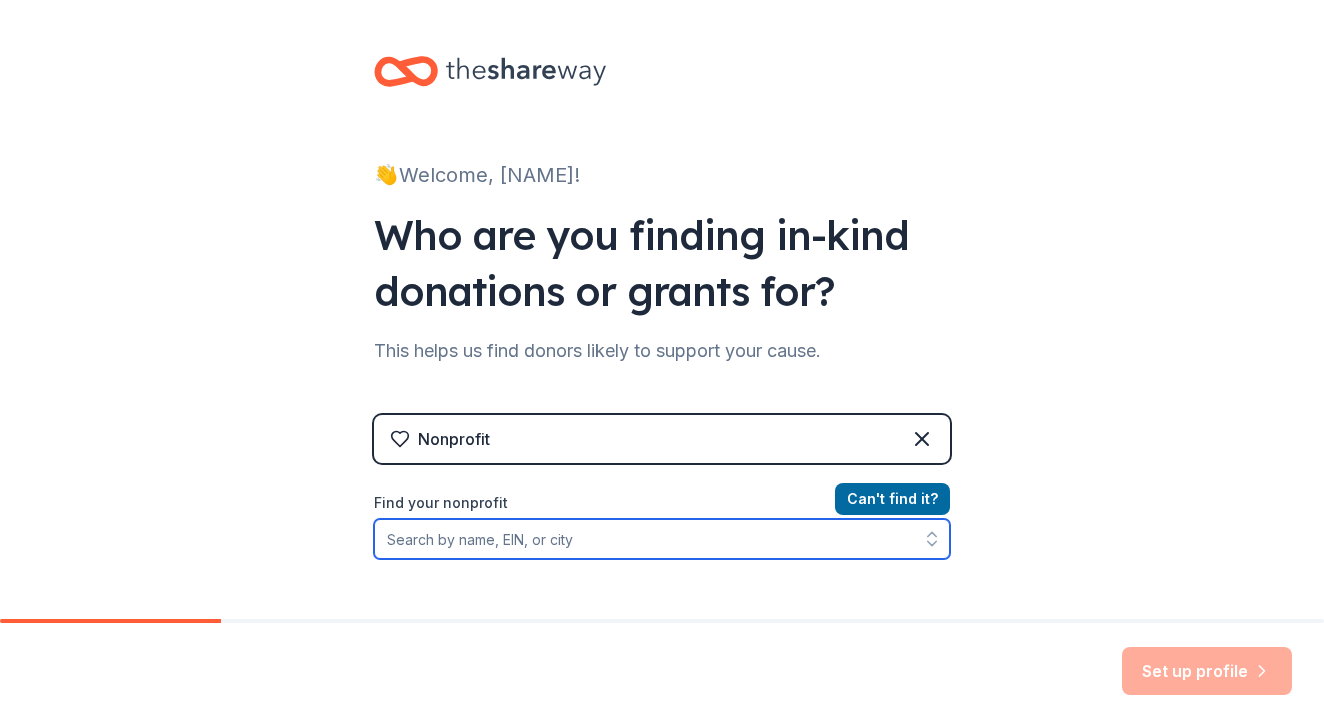 click on "Find your nonprofit" at bounding box center [662, 539] 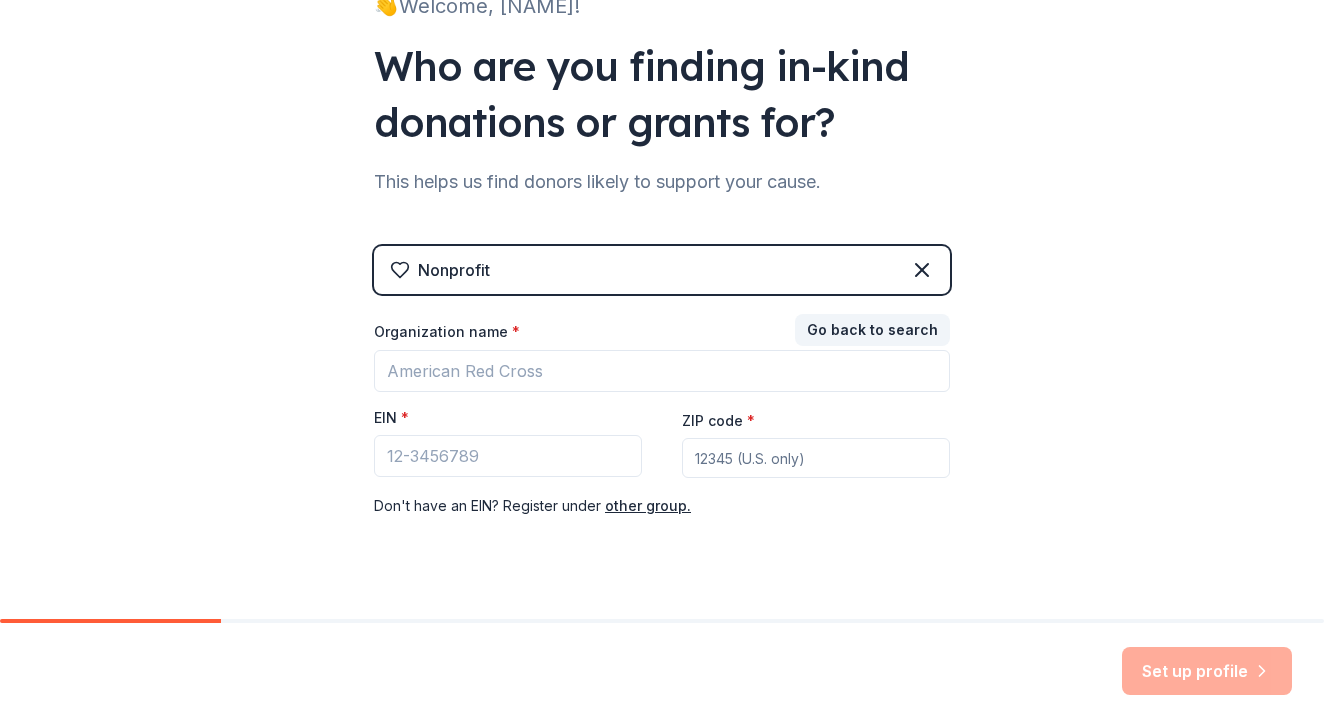 scroll, scrollTop: 174, scrollLeft: 0, axis: vertical 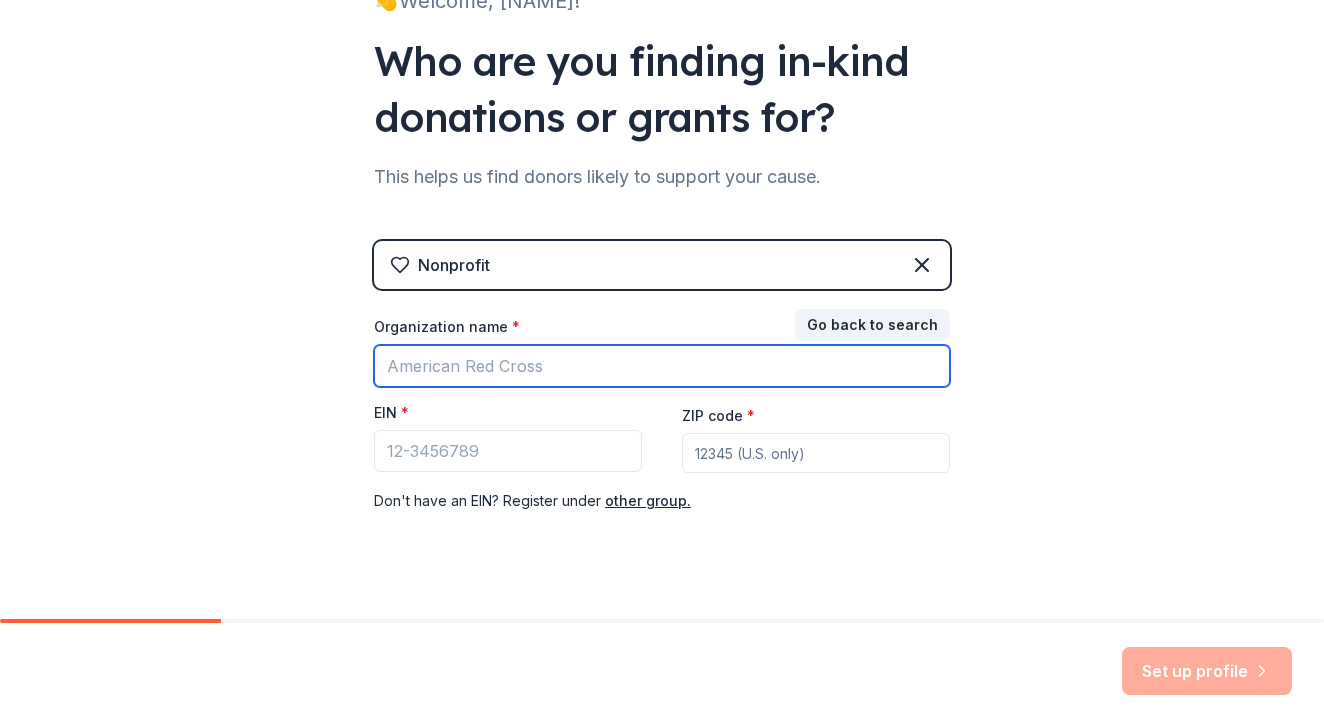 paste on "Entirely Ready Inc" 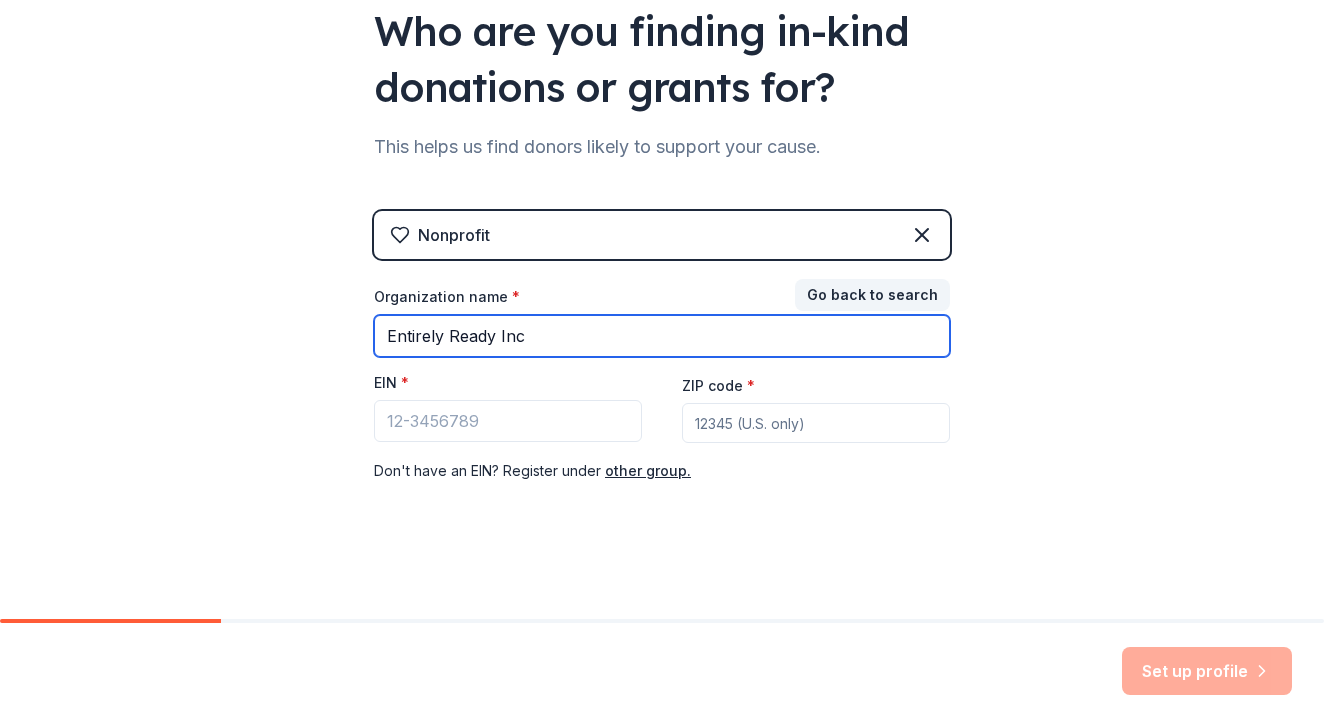 scroll, scrollTop: 203, scrollLeft: 0, axis: vertical 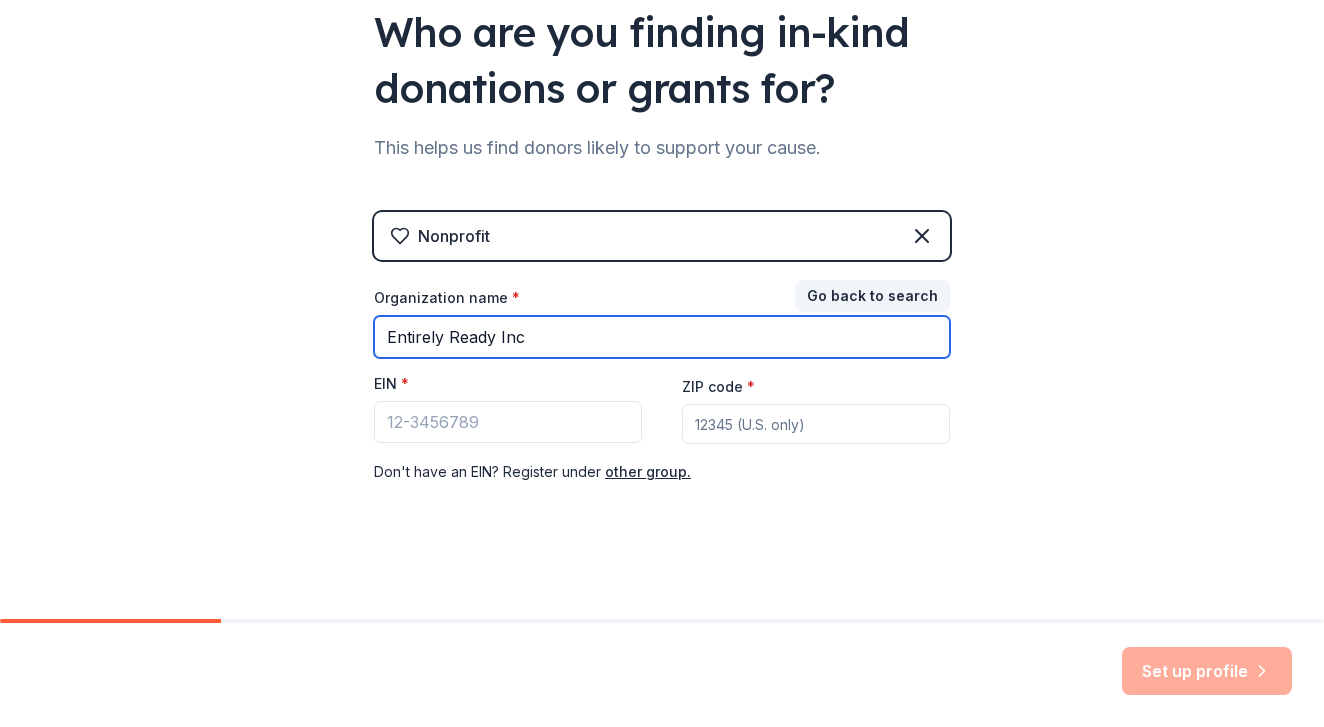 type on "Entirely Ready Inc" 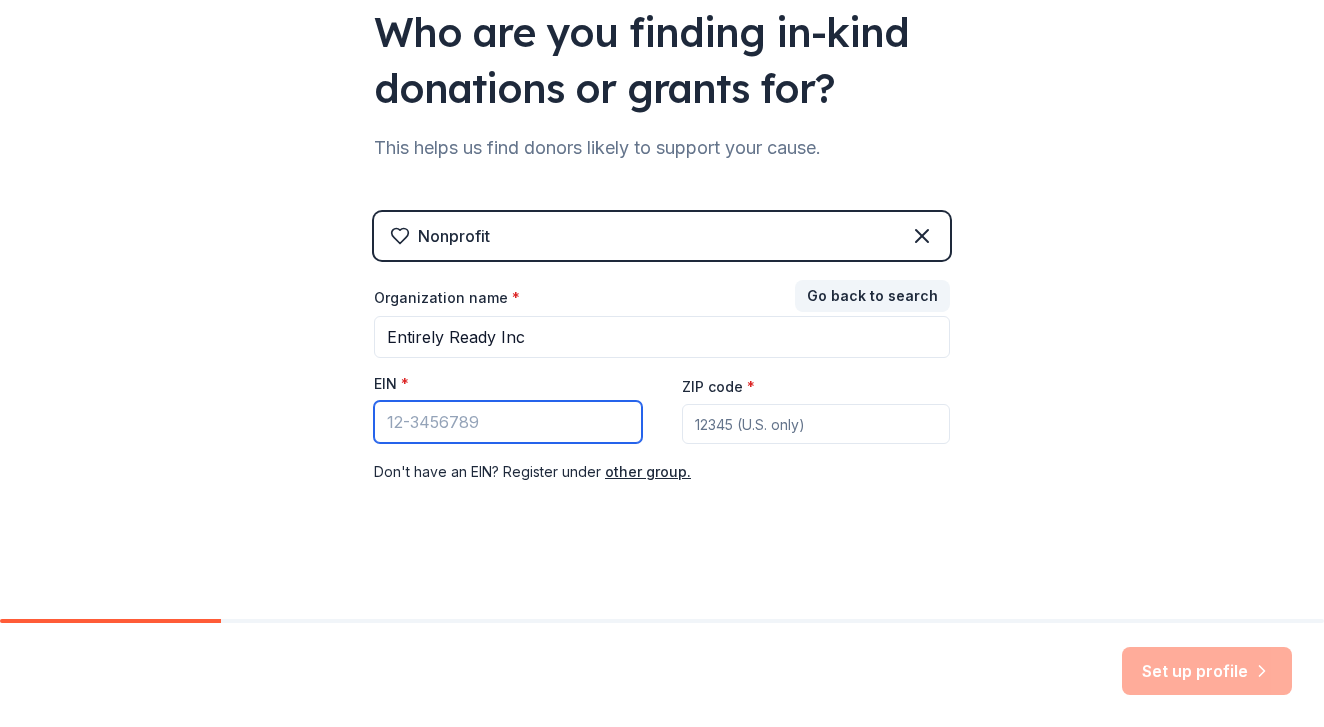 click on "EIN *" at bounding box center [508, 422] 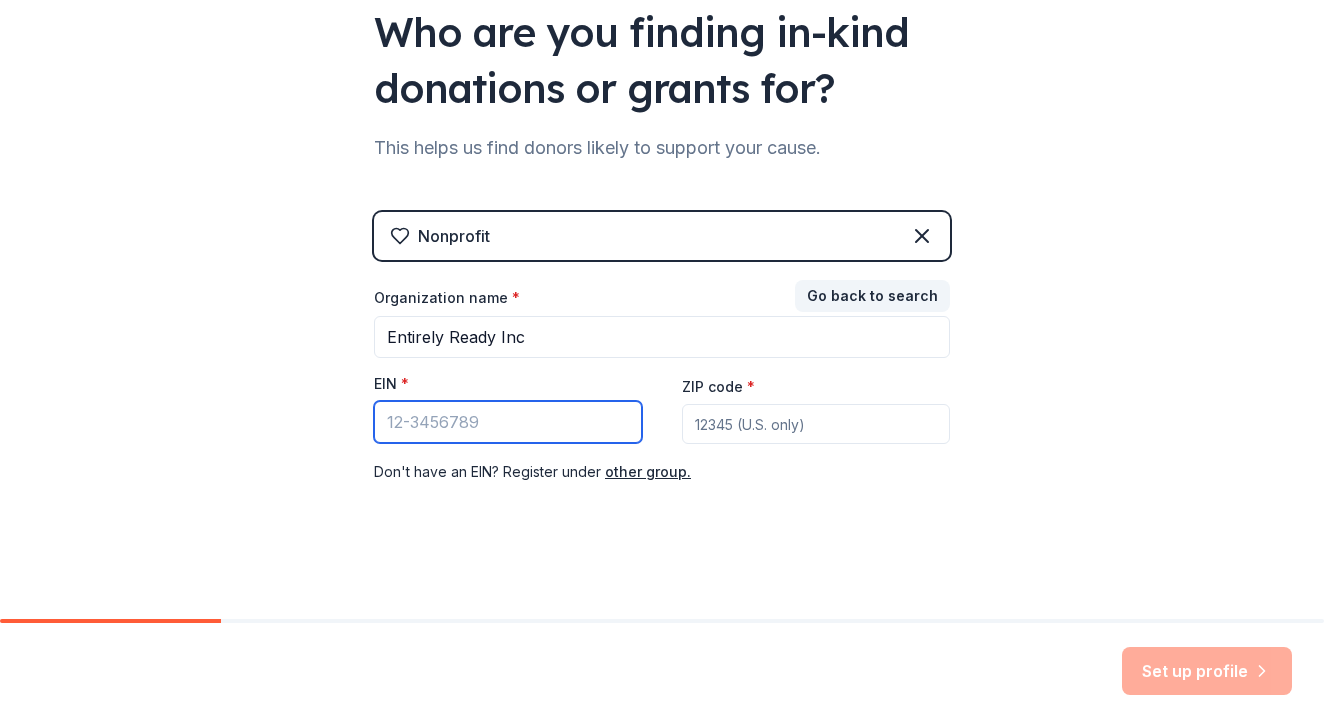 paste on "[NUMBER]" 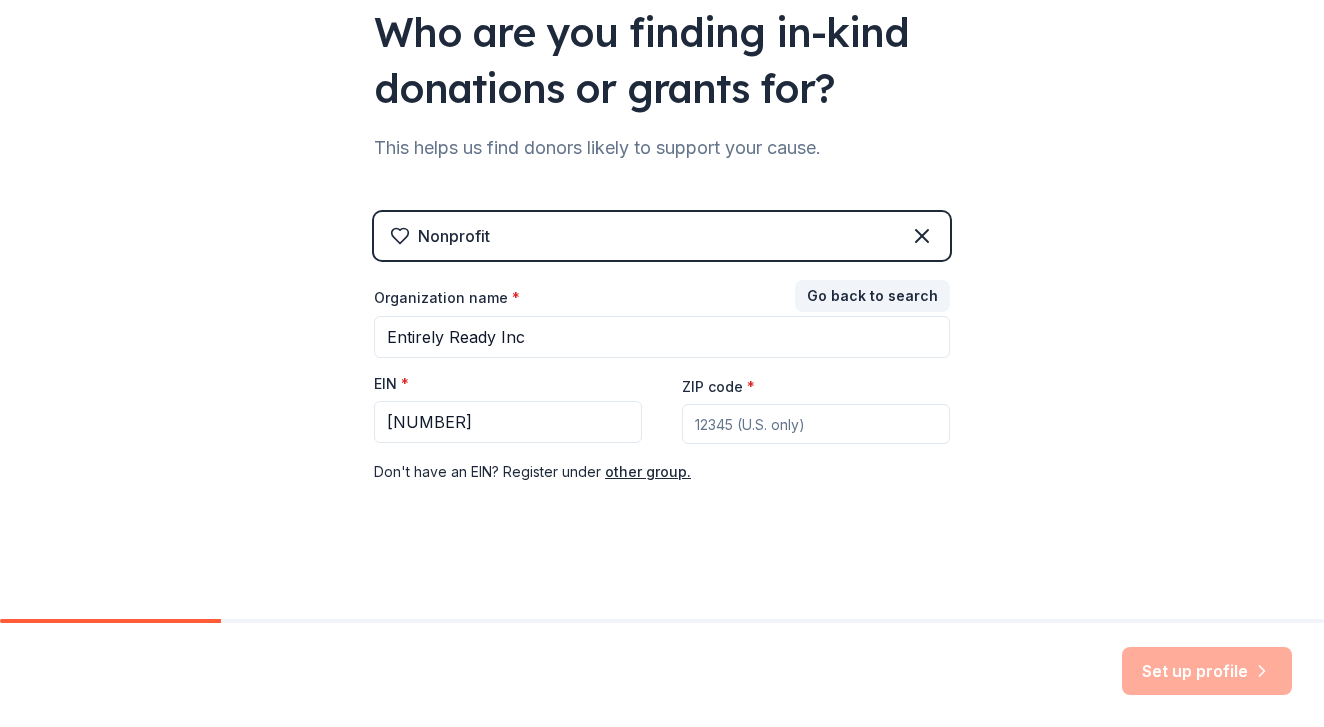 paste on "[POSTAL_CODE]" 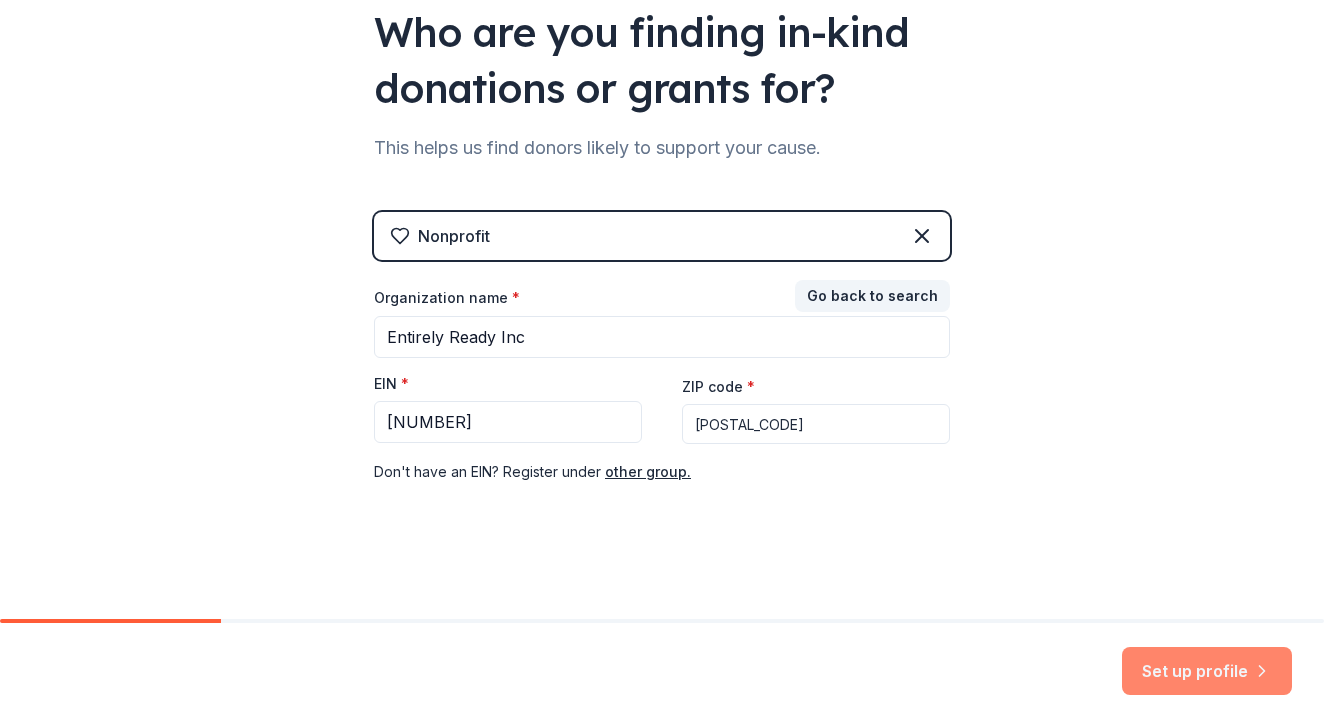 type on "[POSTAL_CODE]" 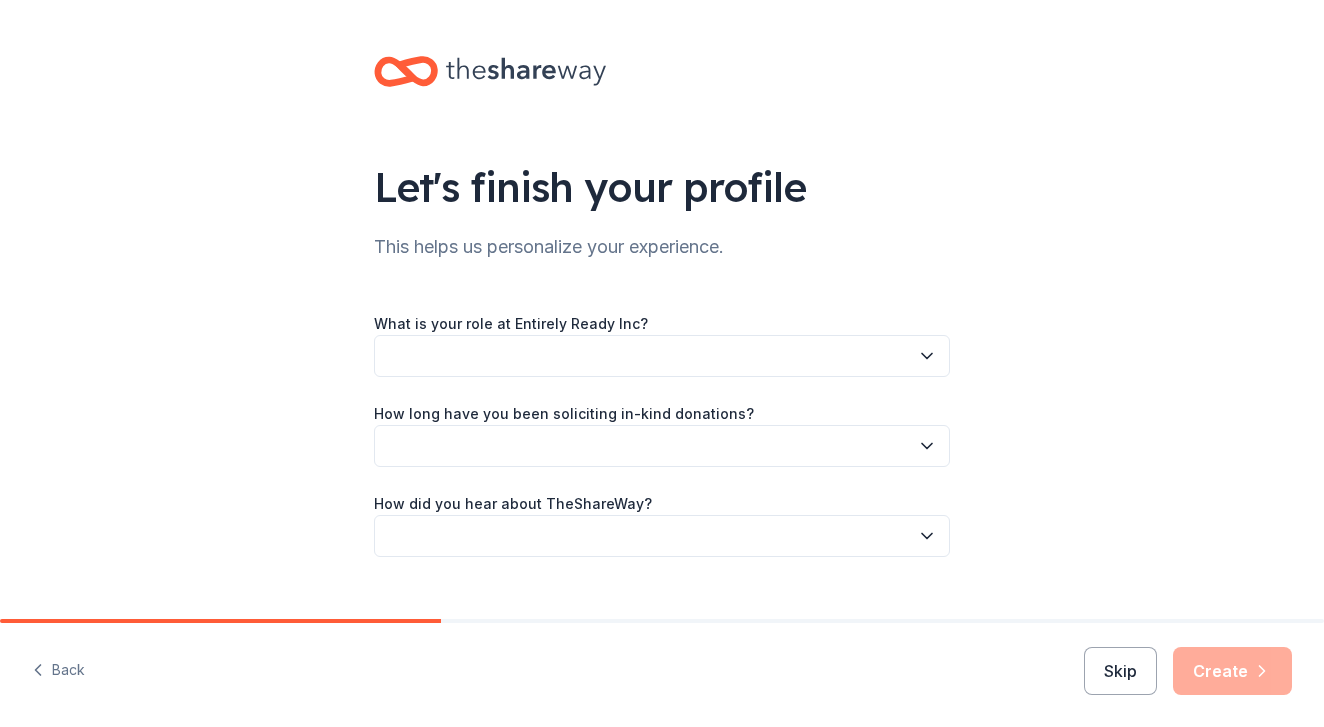 click at bounding box center (662, 356) 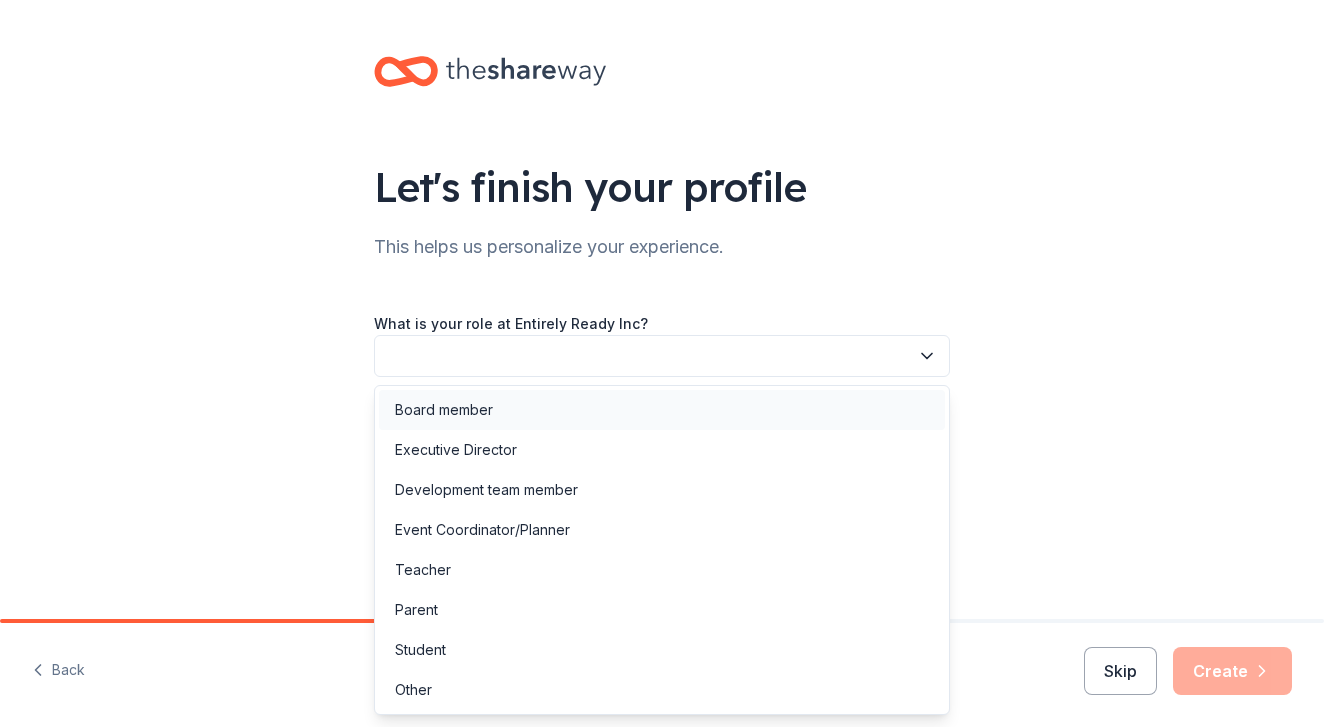 click on "Board member" at bounding box center (662, 410) 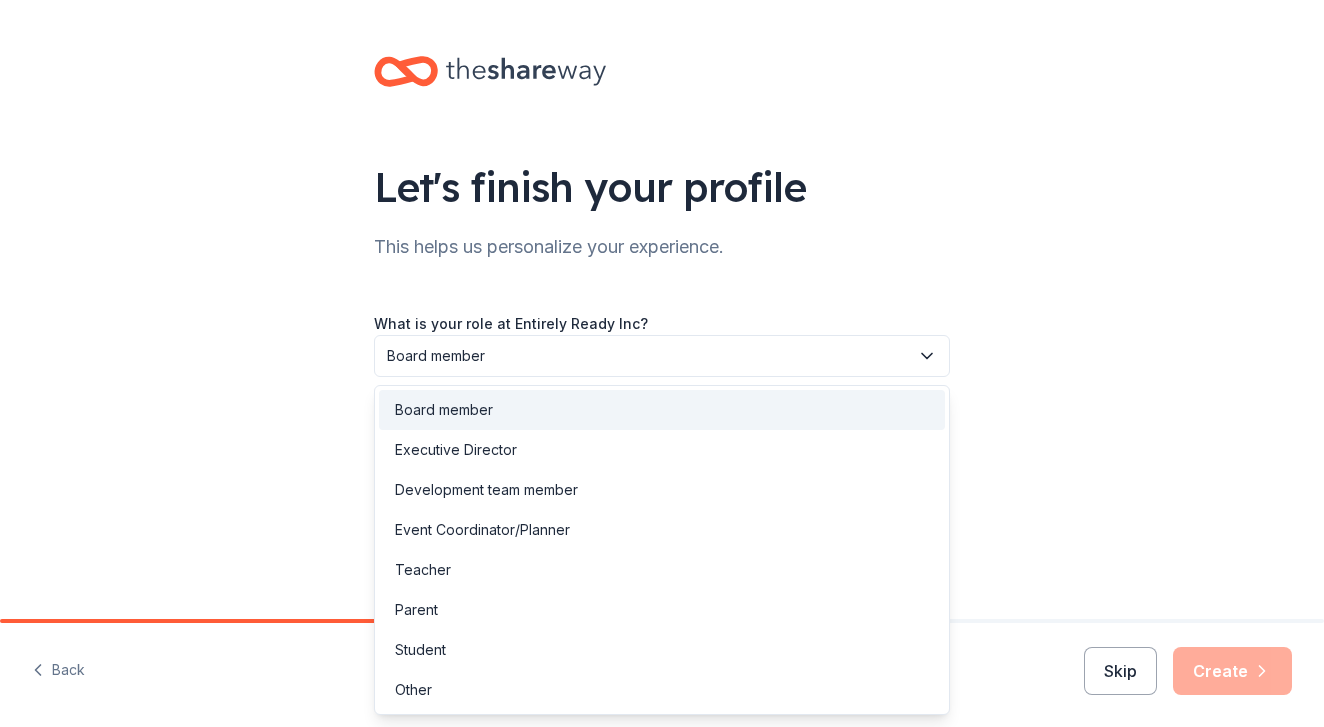 click on "Board member" at bounding box center (648, 356) 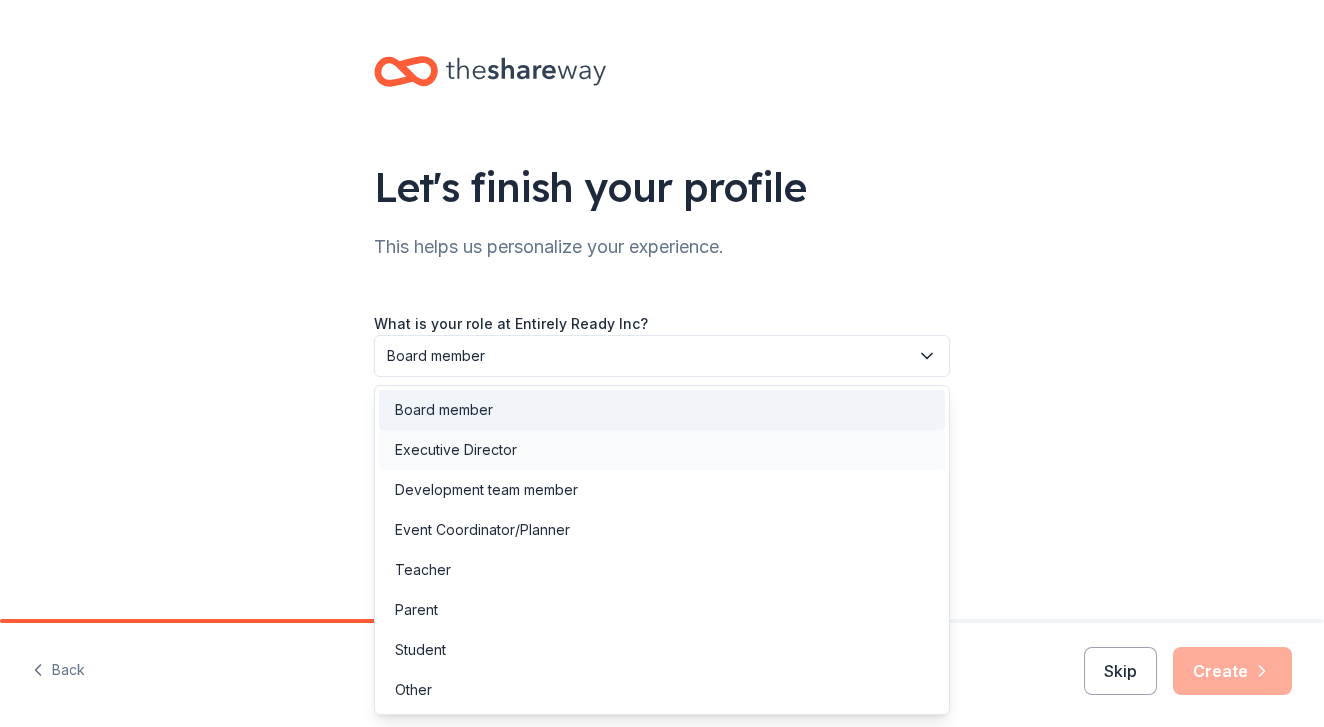 click on "Executive Director" at bounding box center [456, 450] 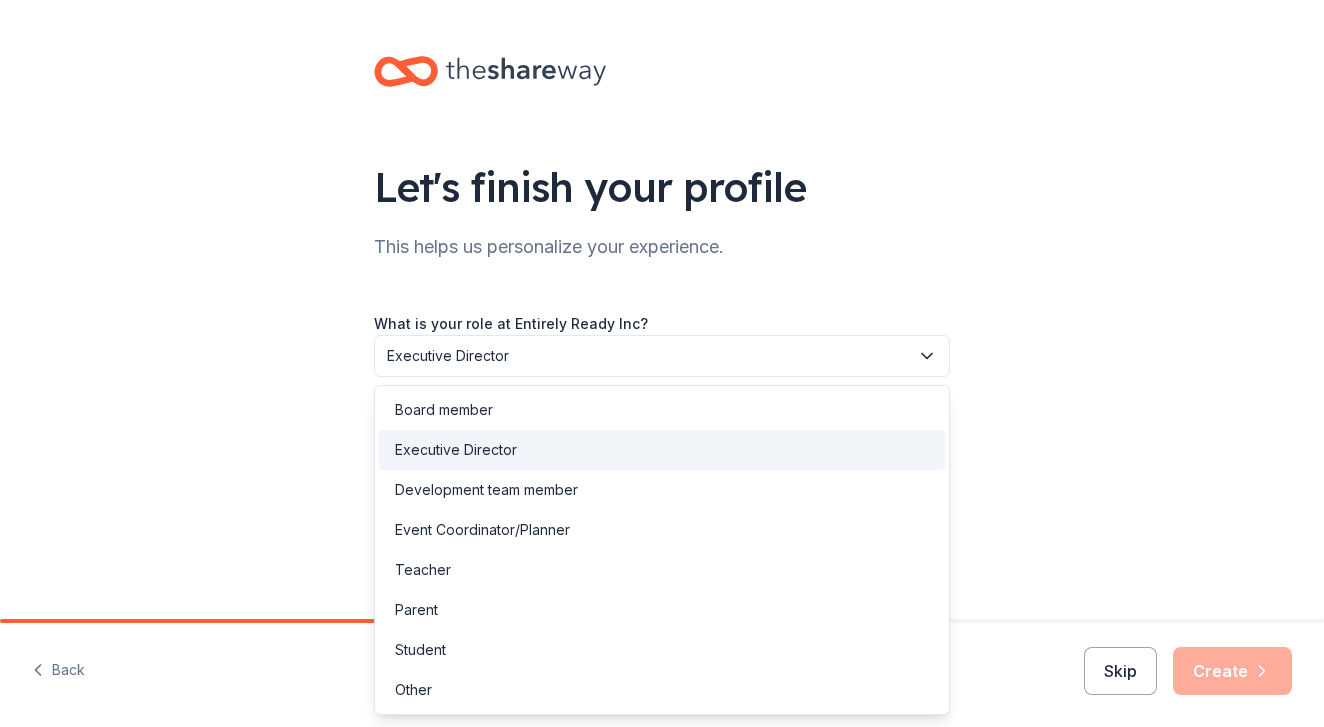 click on "Executive Director" at bounding box center (648, 356) 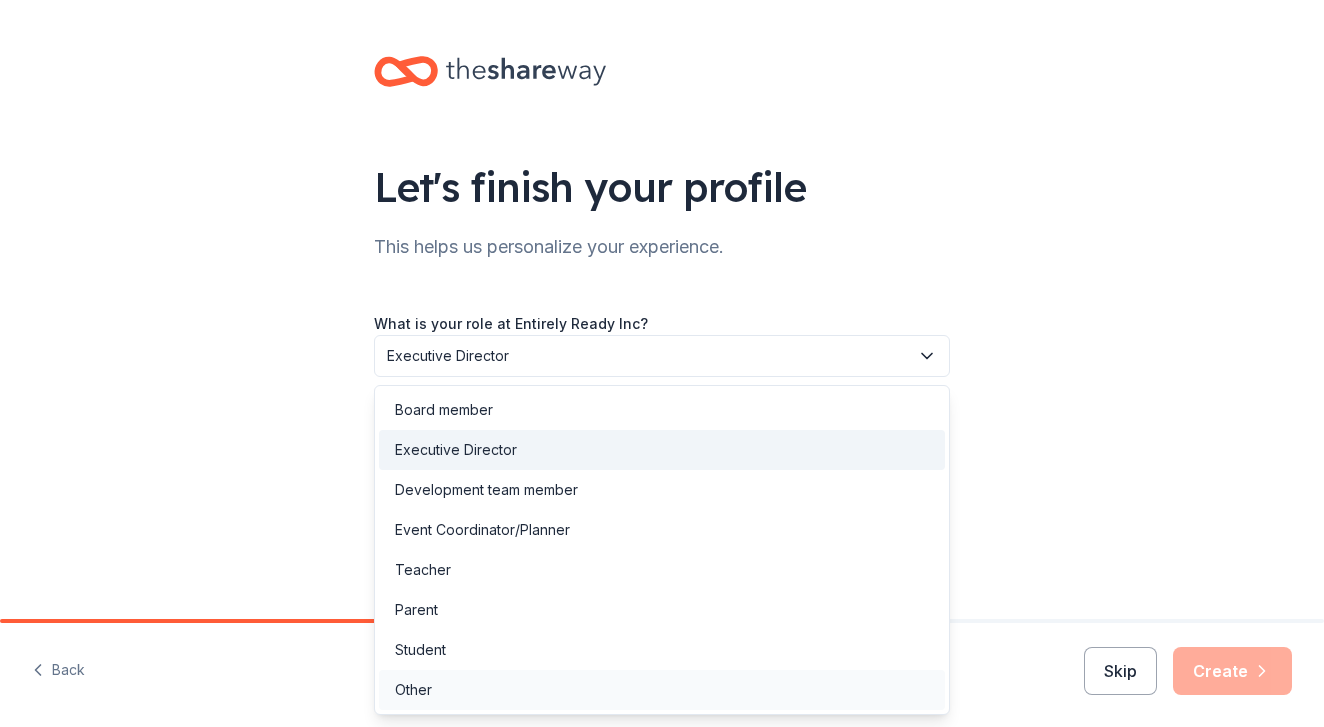 click on "Other" at bounding box center (662, 690) 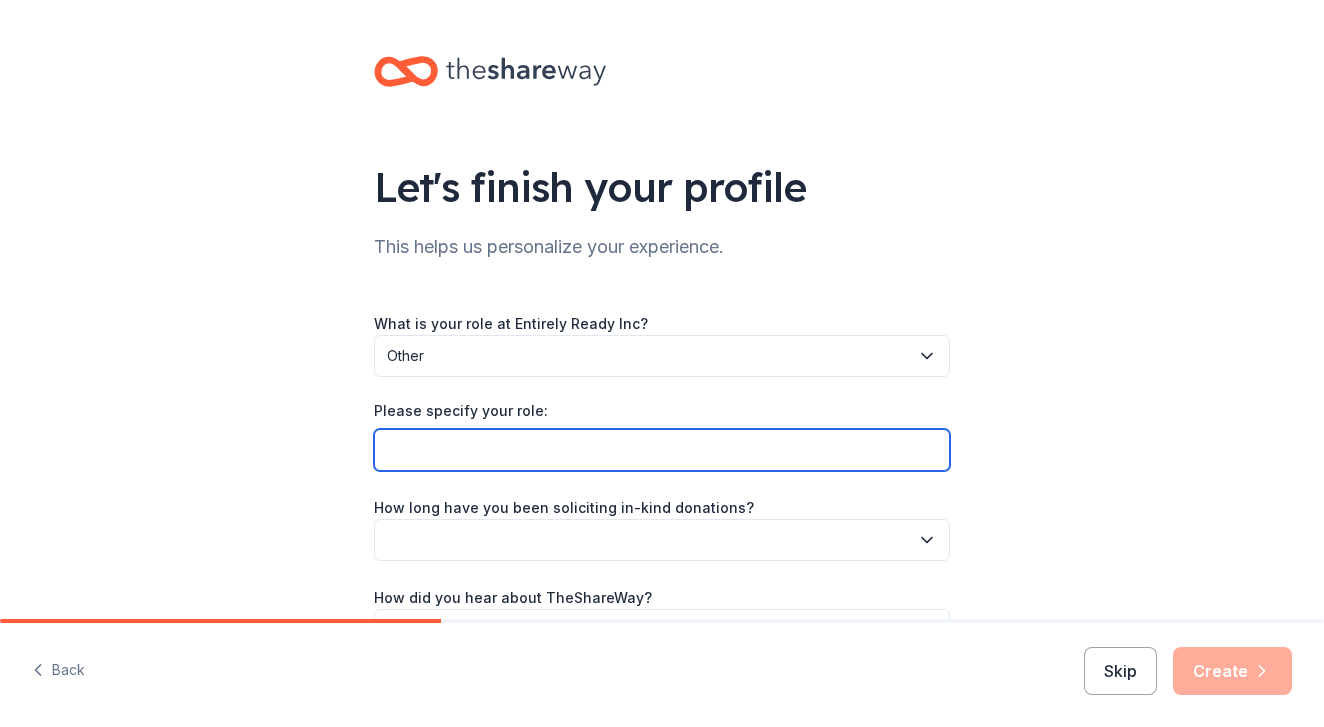 click on "Please specify your role:" at bounding box center (662, 450) 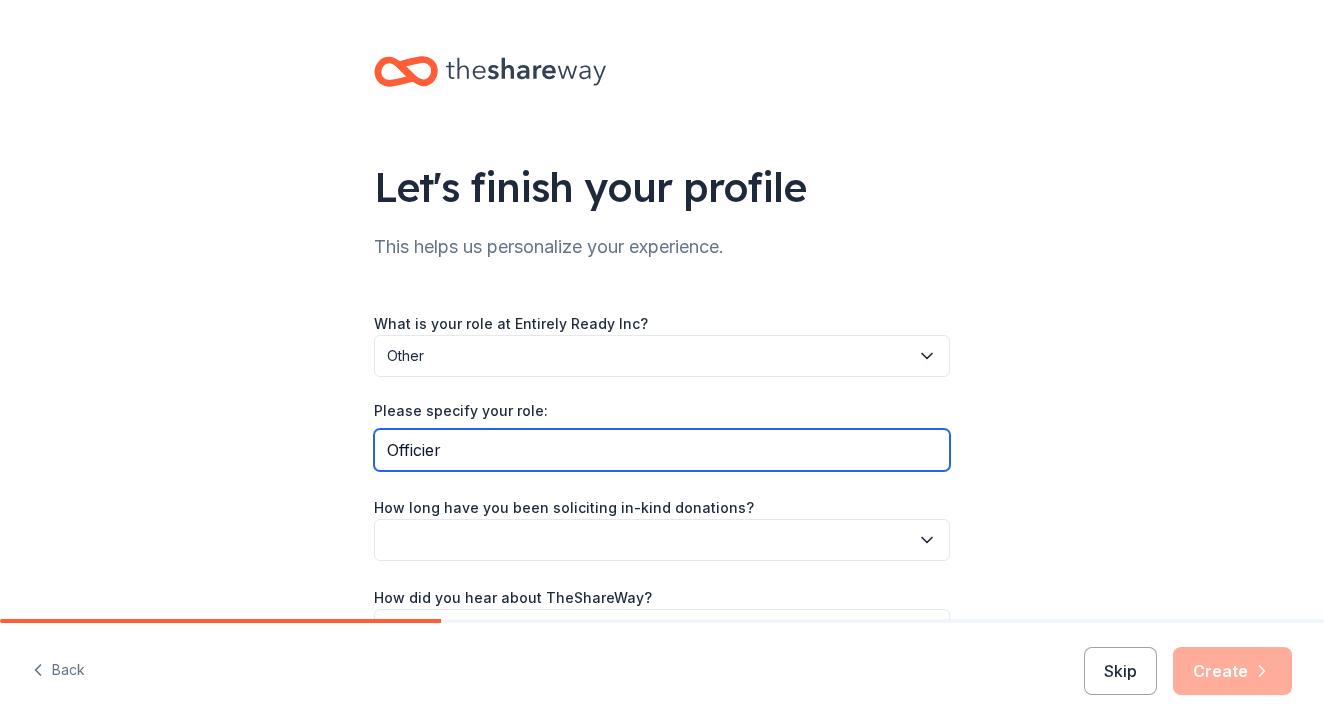 type on "Officier" 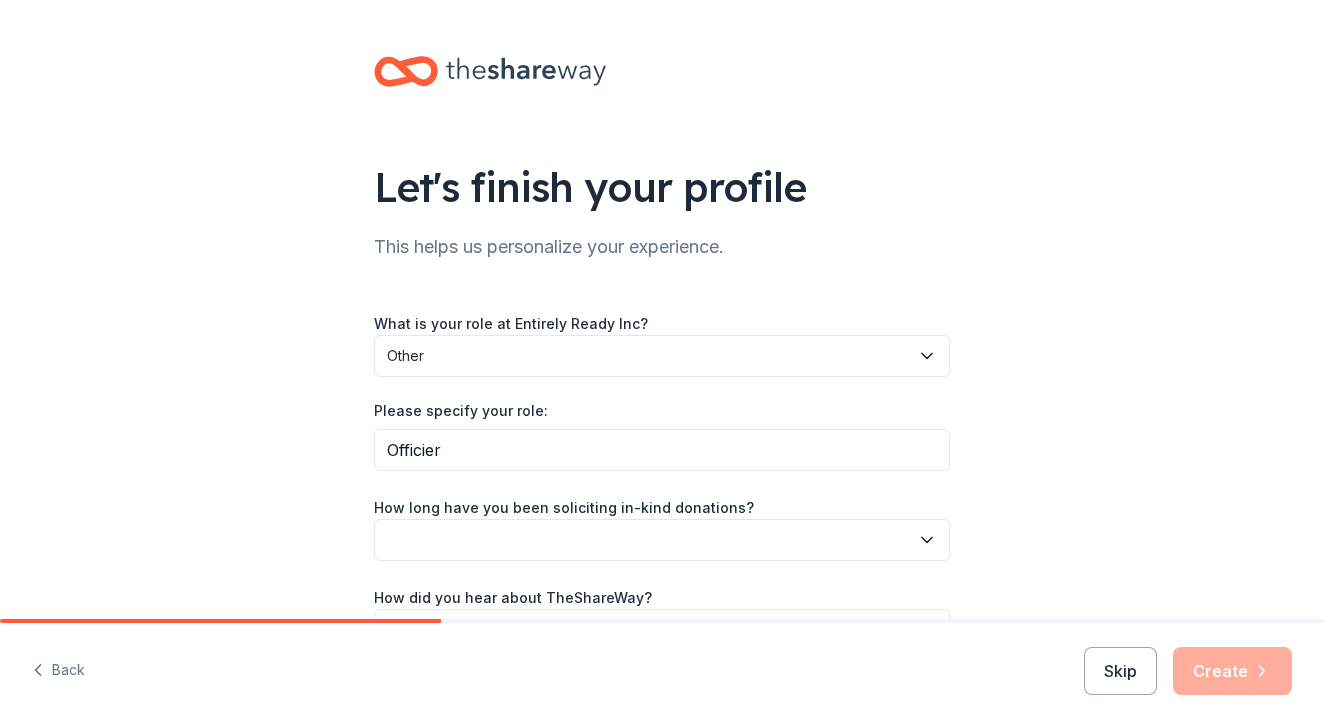 click at bounding box center (662, 540) 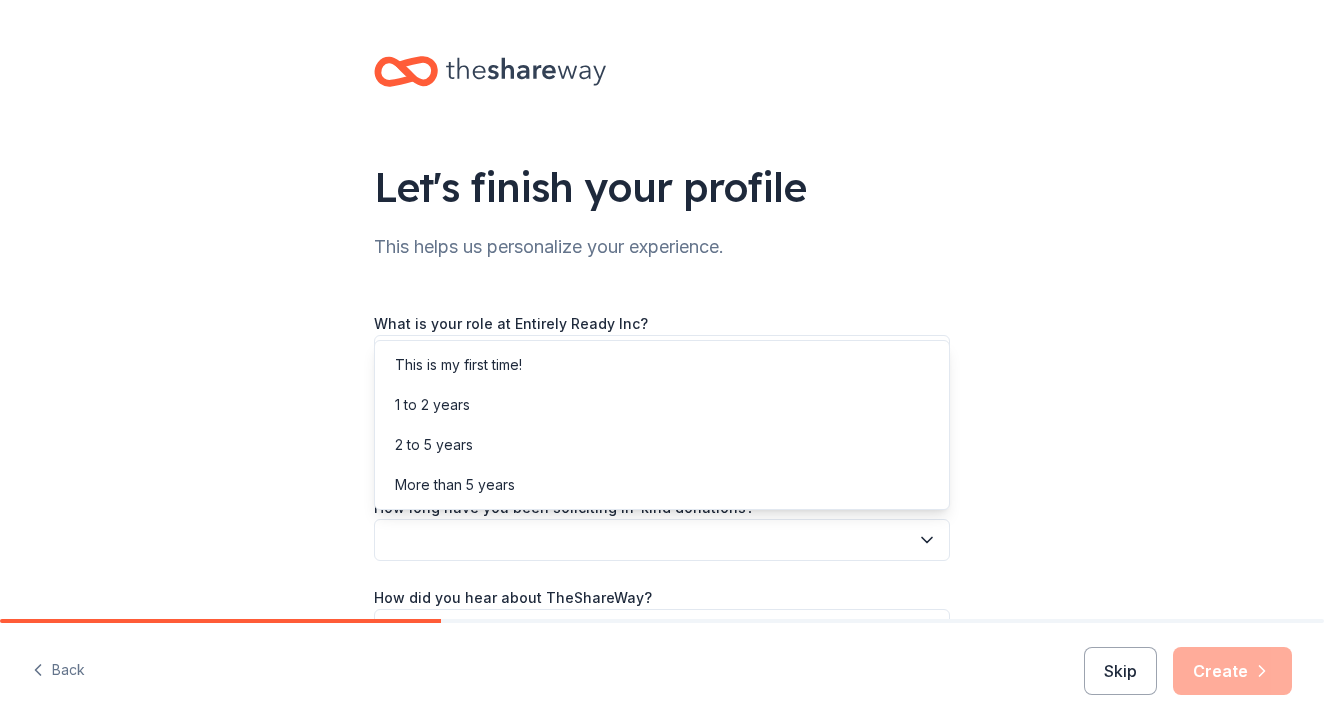 click at bounding box center (662, 540) 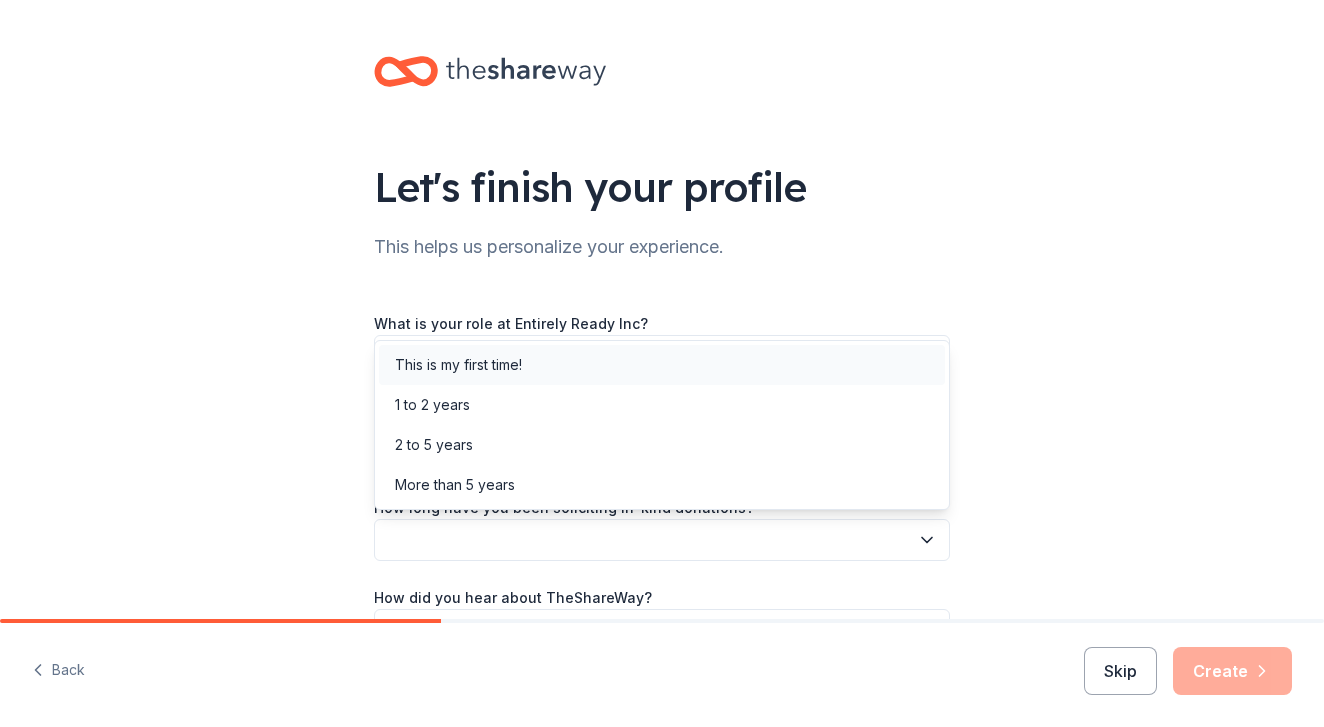 click on "This is my first time!" at bounding box center [662, 365] 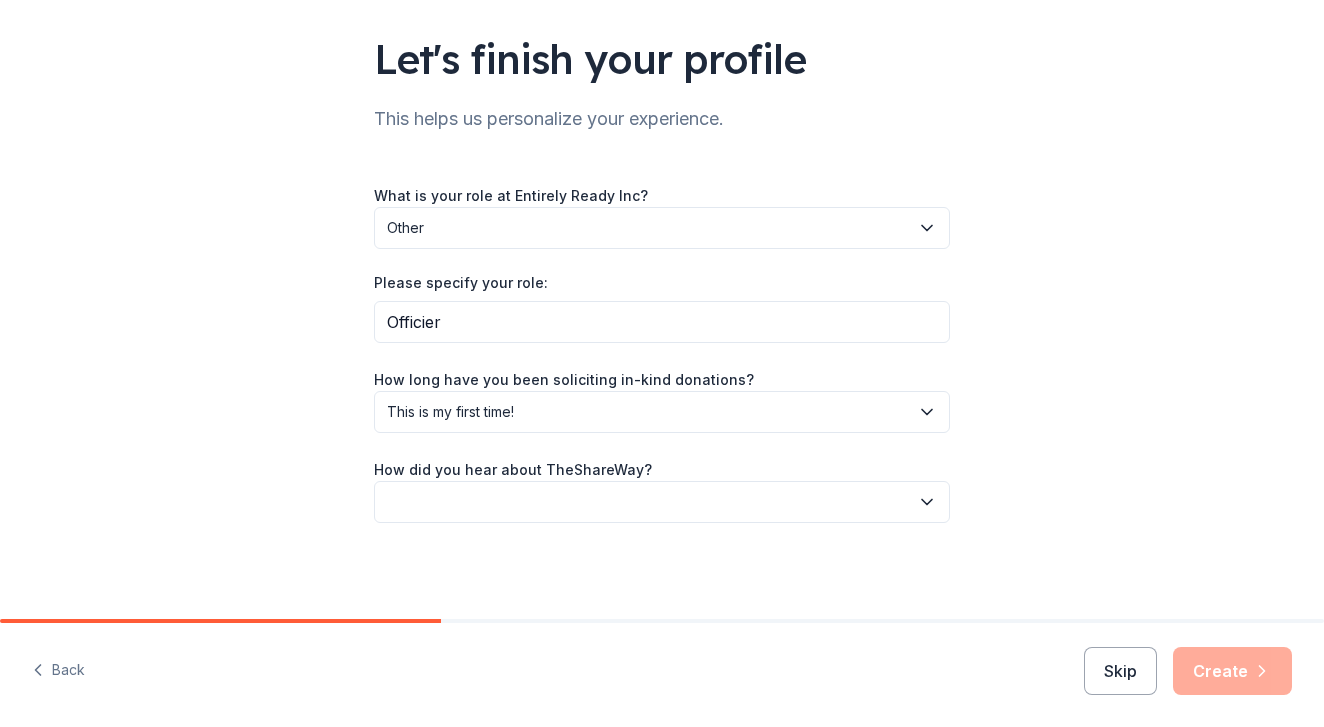 scroll, scrollTop: 127, scrollLeft: 0, axis: vertical 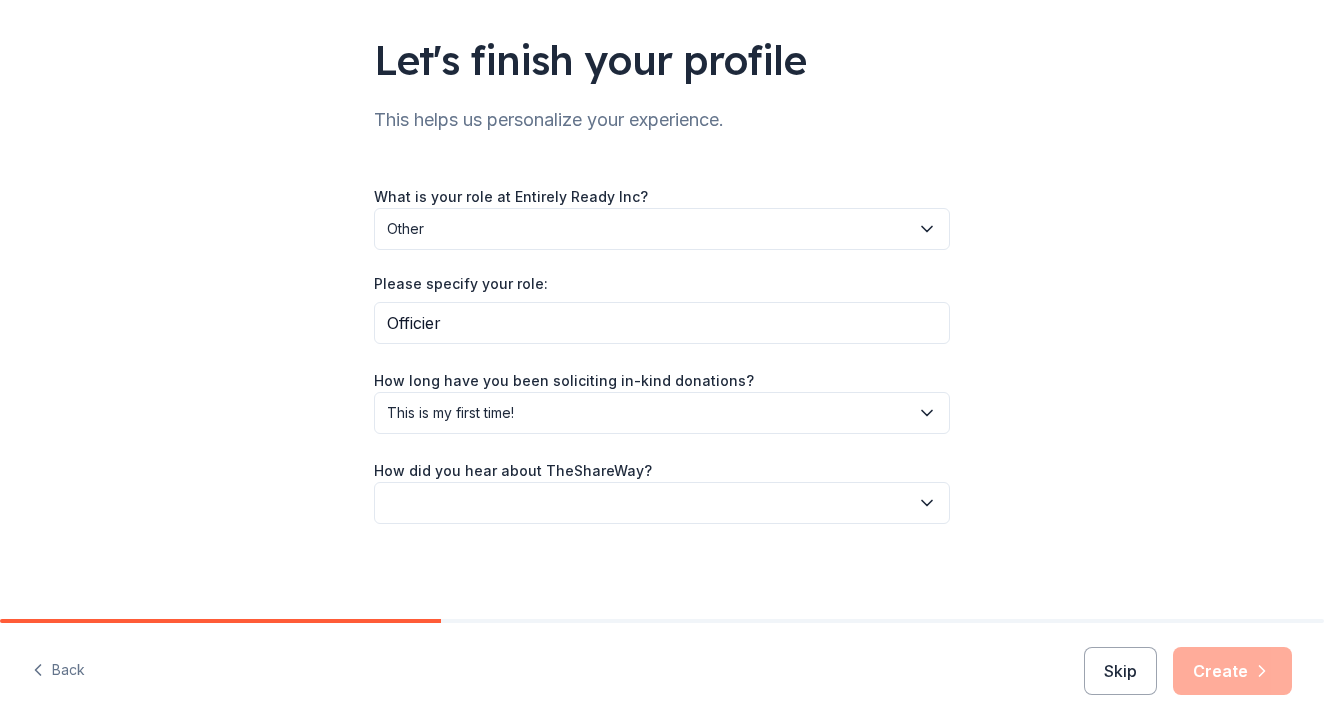 click at bounding box center [662, 503] 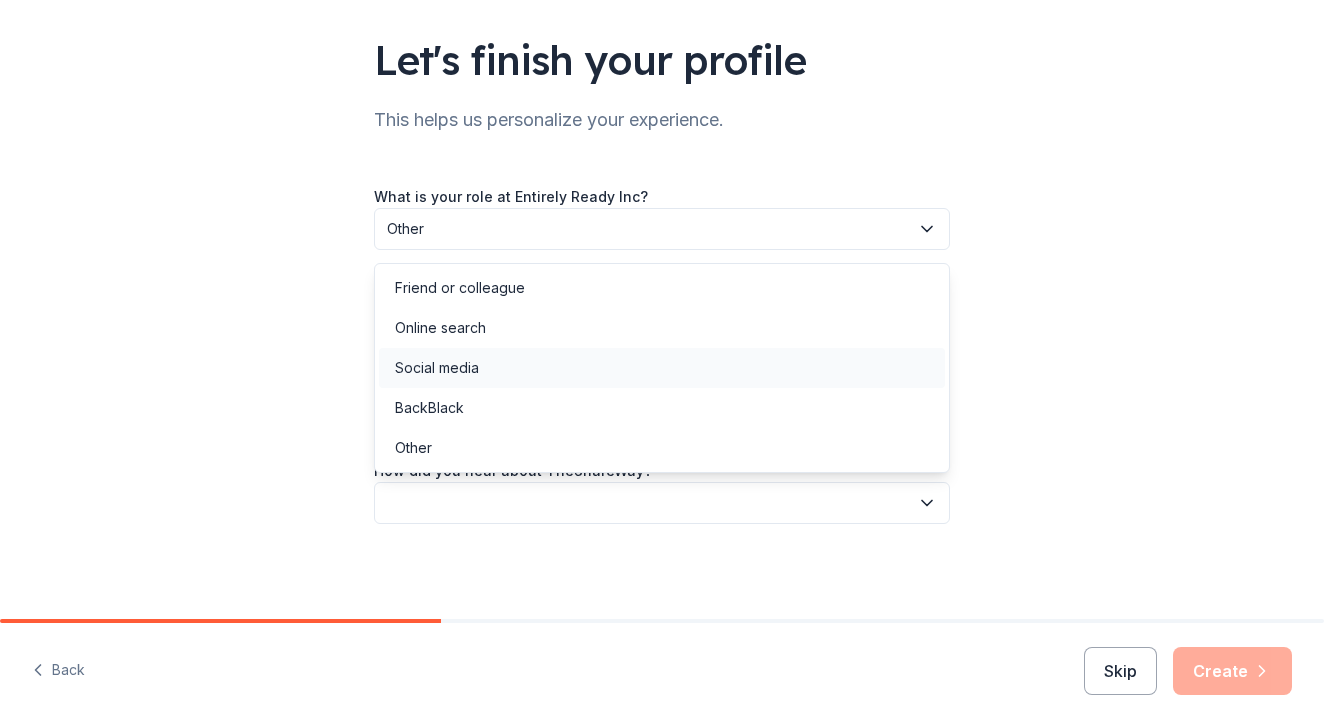 click on "Social media" at bounding box center (662, 368) 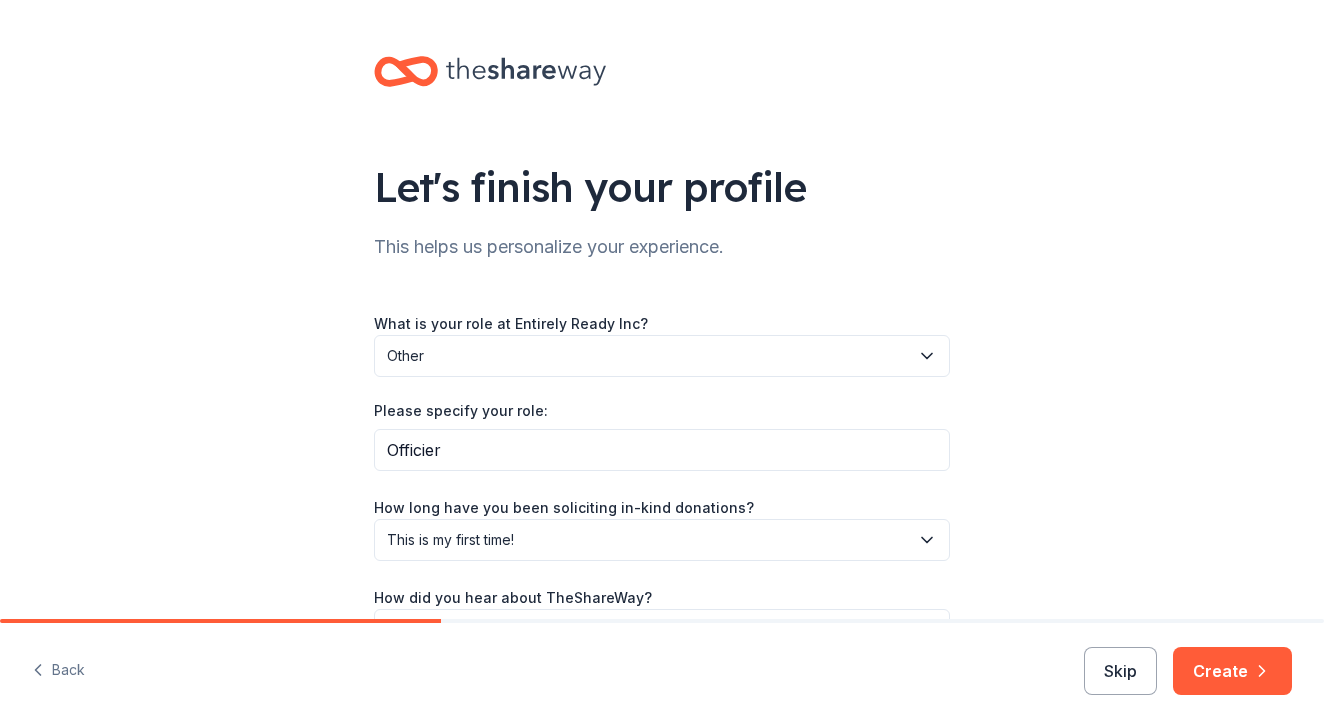 scroll, scrollTop: 0, scrollLeft: 0, axis: both 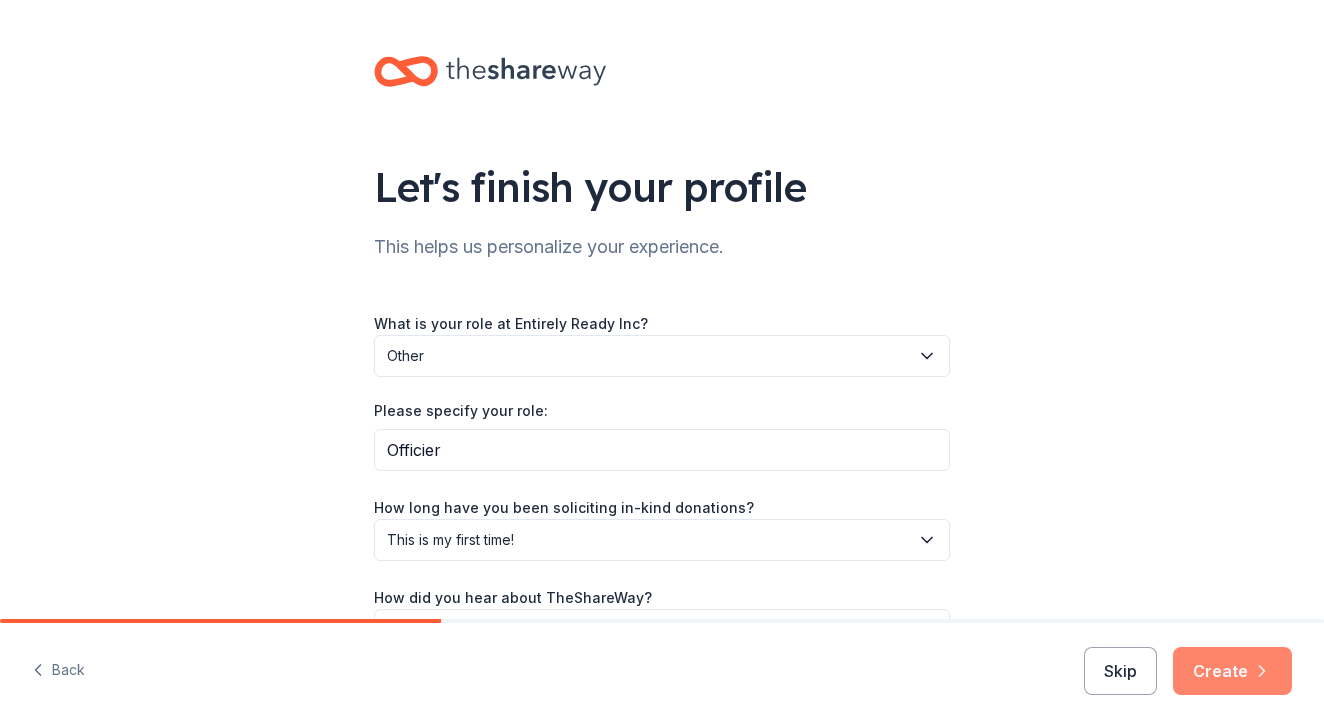 click on "Create" at bounding box center (1232, 671) 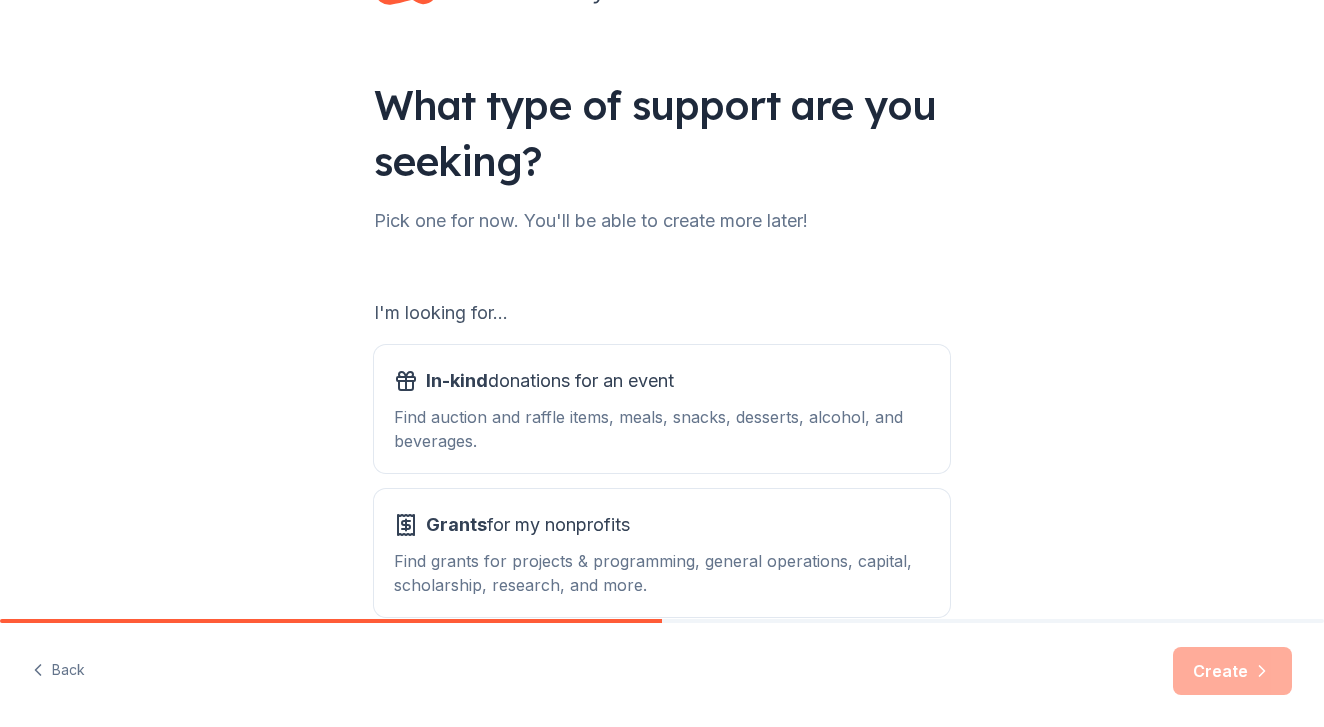 scroll, scrollTop: 94, scrollLeft: 0, axis: vertical 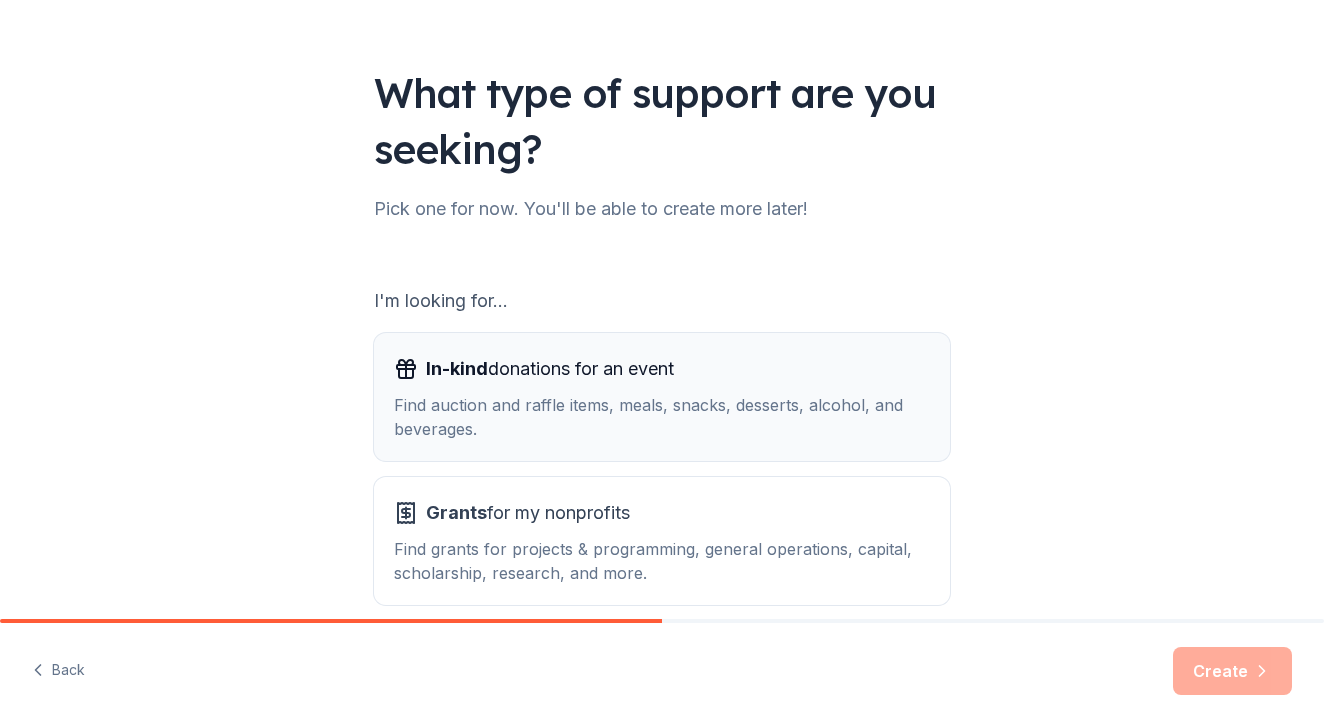 click on "Find auction and raffle items, meals, snacks, desserts, alcohol, and beverages." at bounding box center (662, 417) 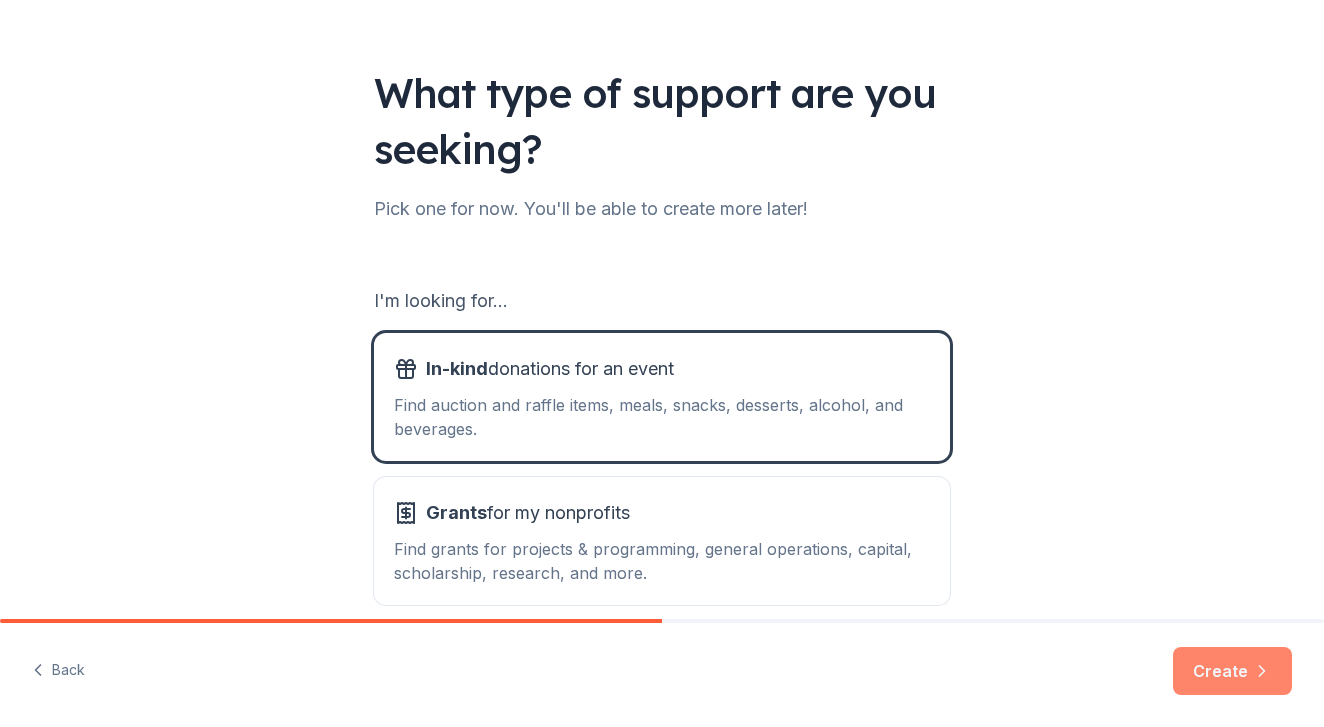 click on "Create" at bounding box center (1232, 671) 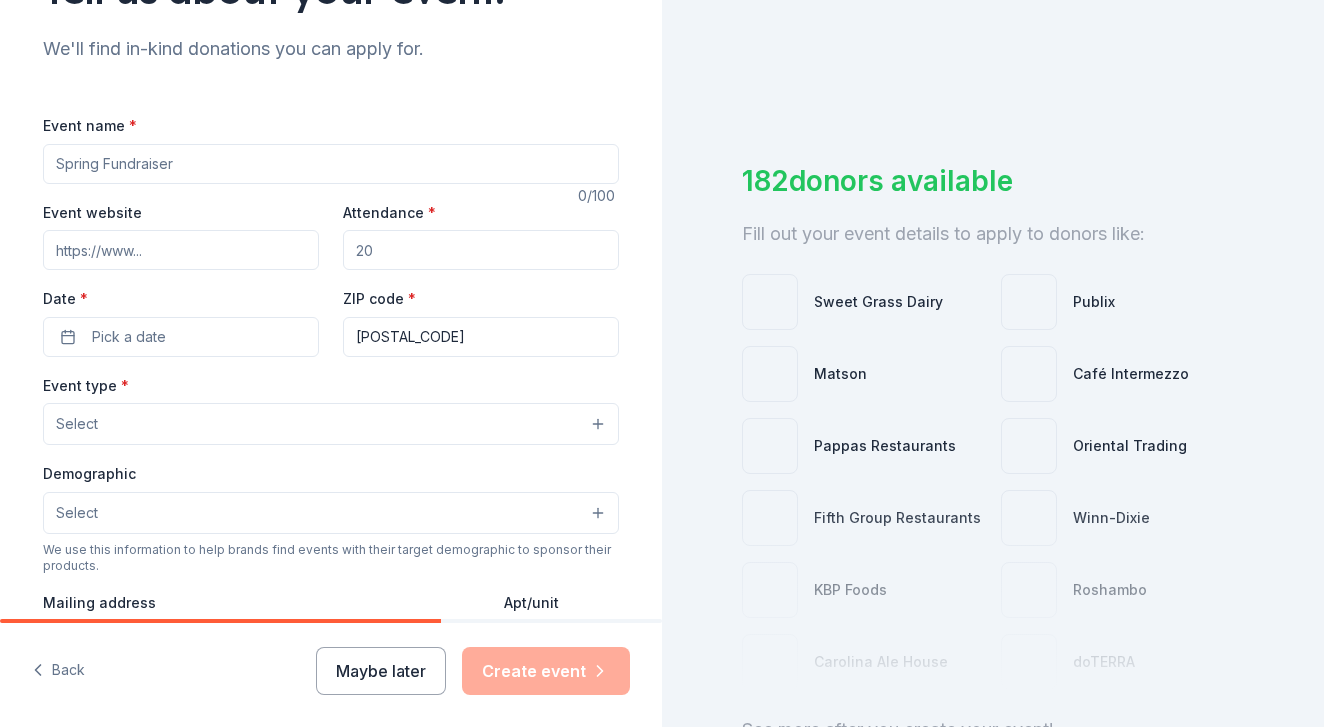scroll, scrollTop: 203, scrollLeft: 0, axis: vertical 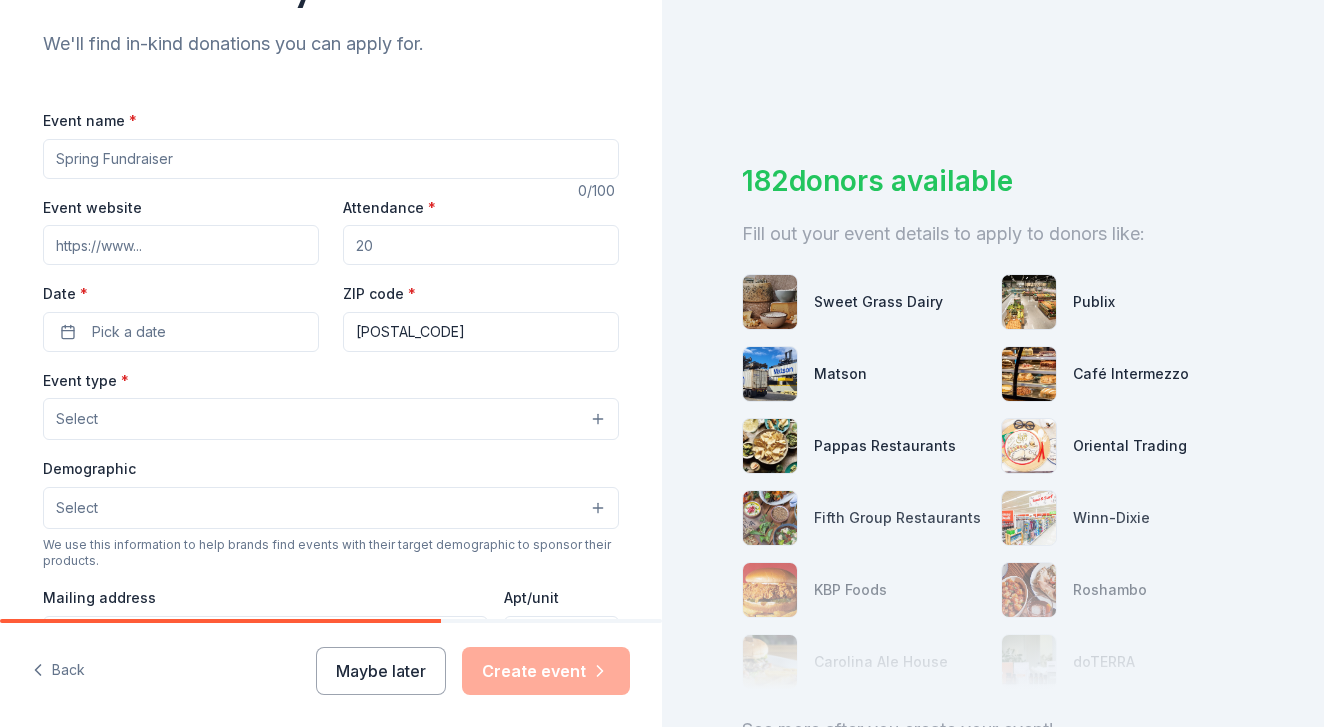 click on "Event name *" at bounding box center (331, 159) 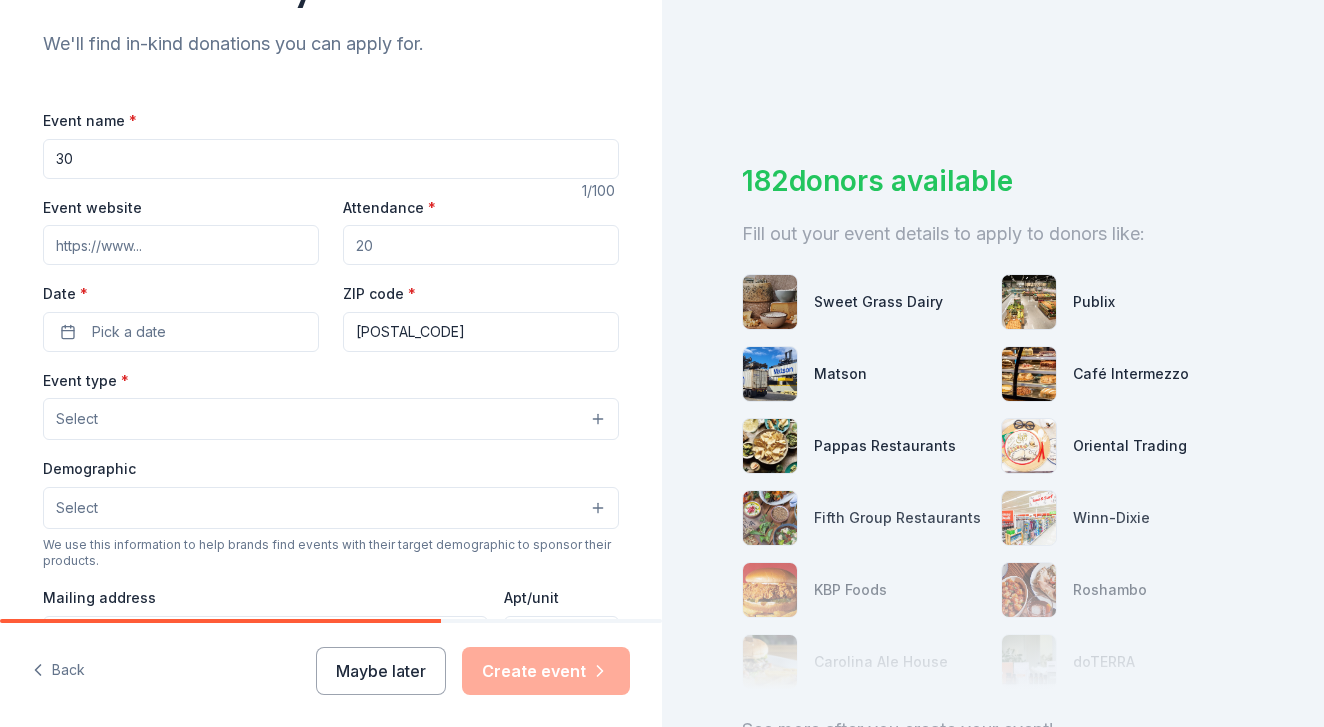 type on "3" 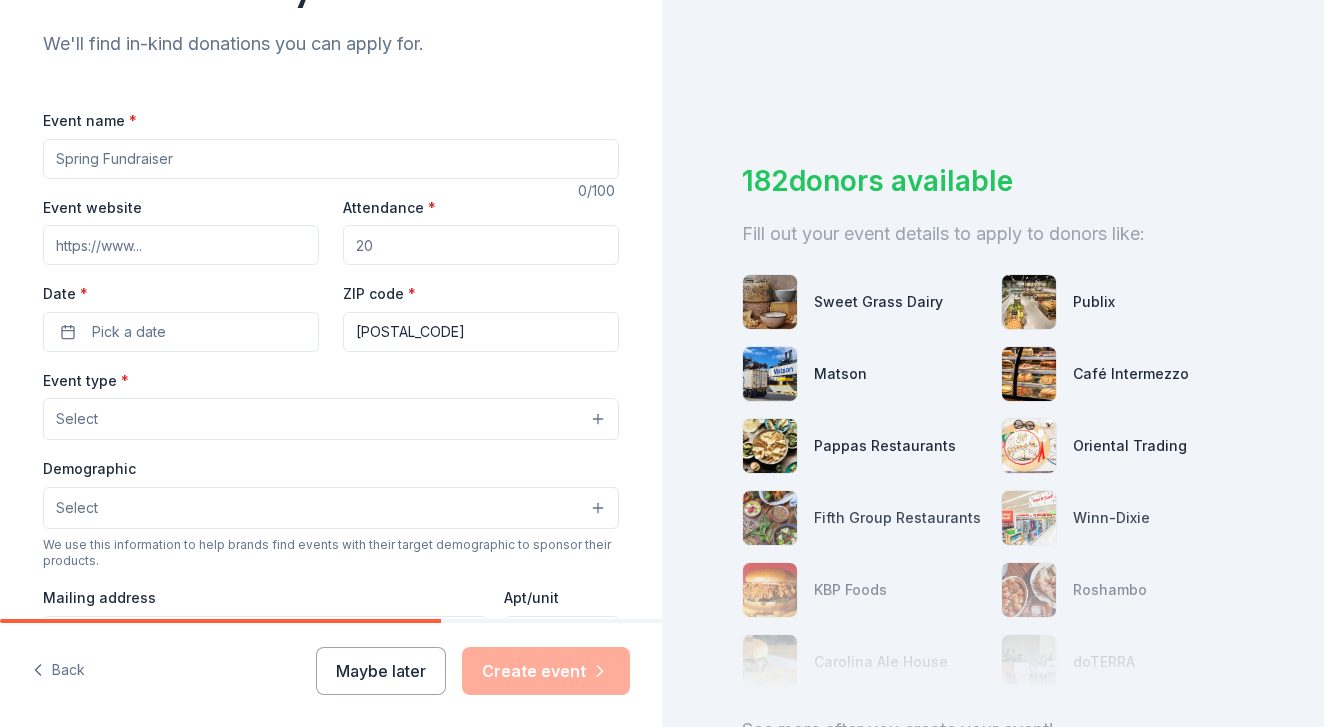 click on "Event name *" at bounding box center [331, 159] 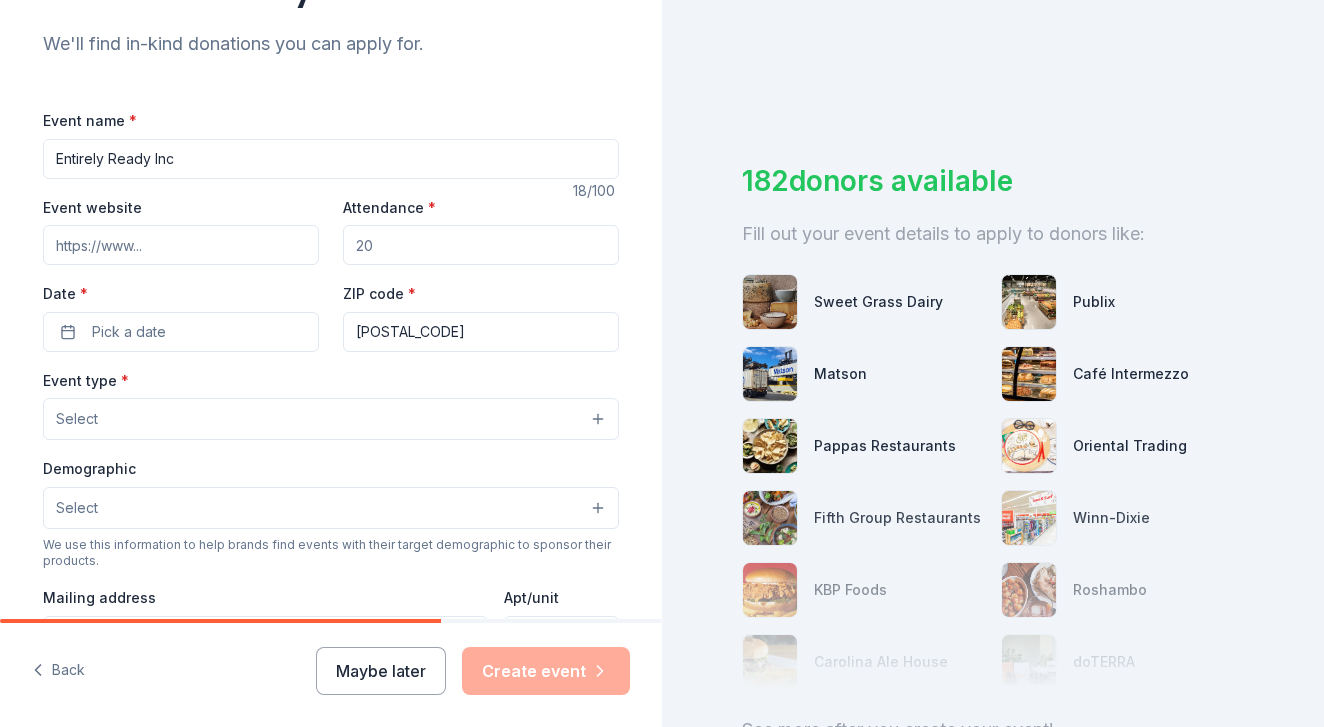 type on "Entirely Ready Inc" 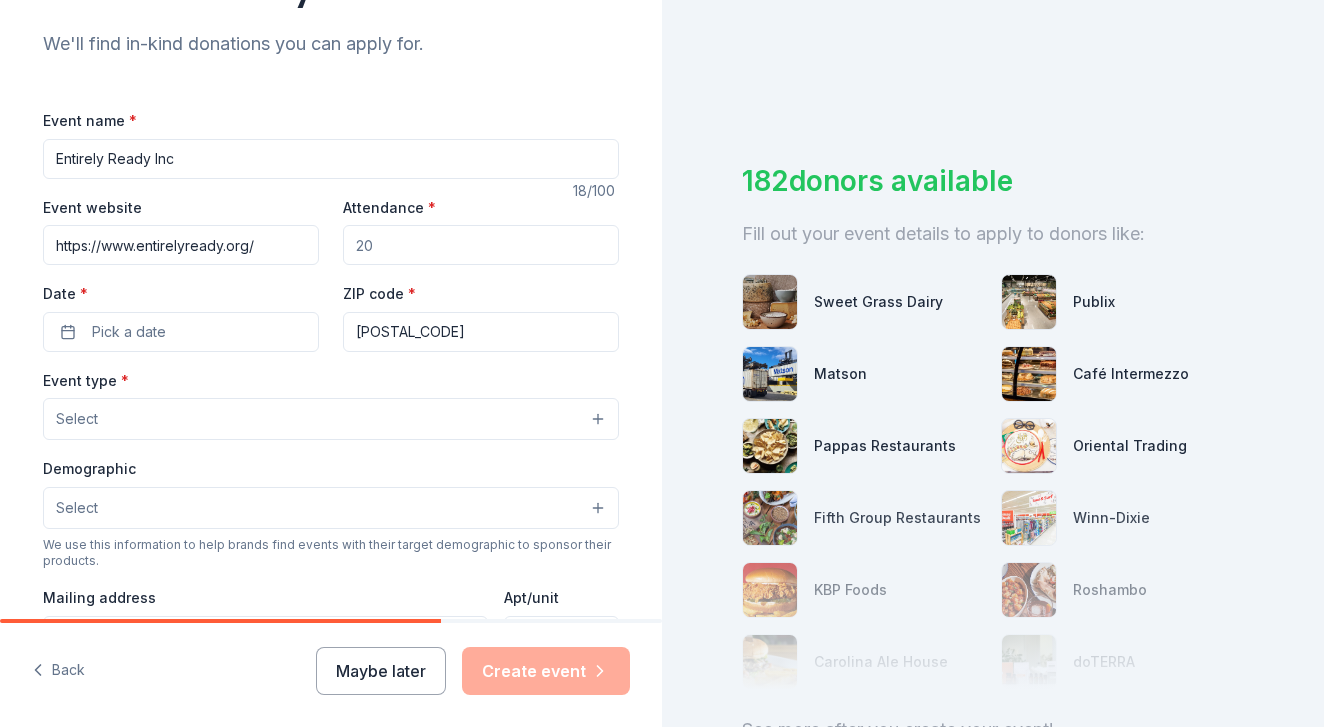 type on "https://www.entirelyready.org/" 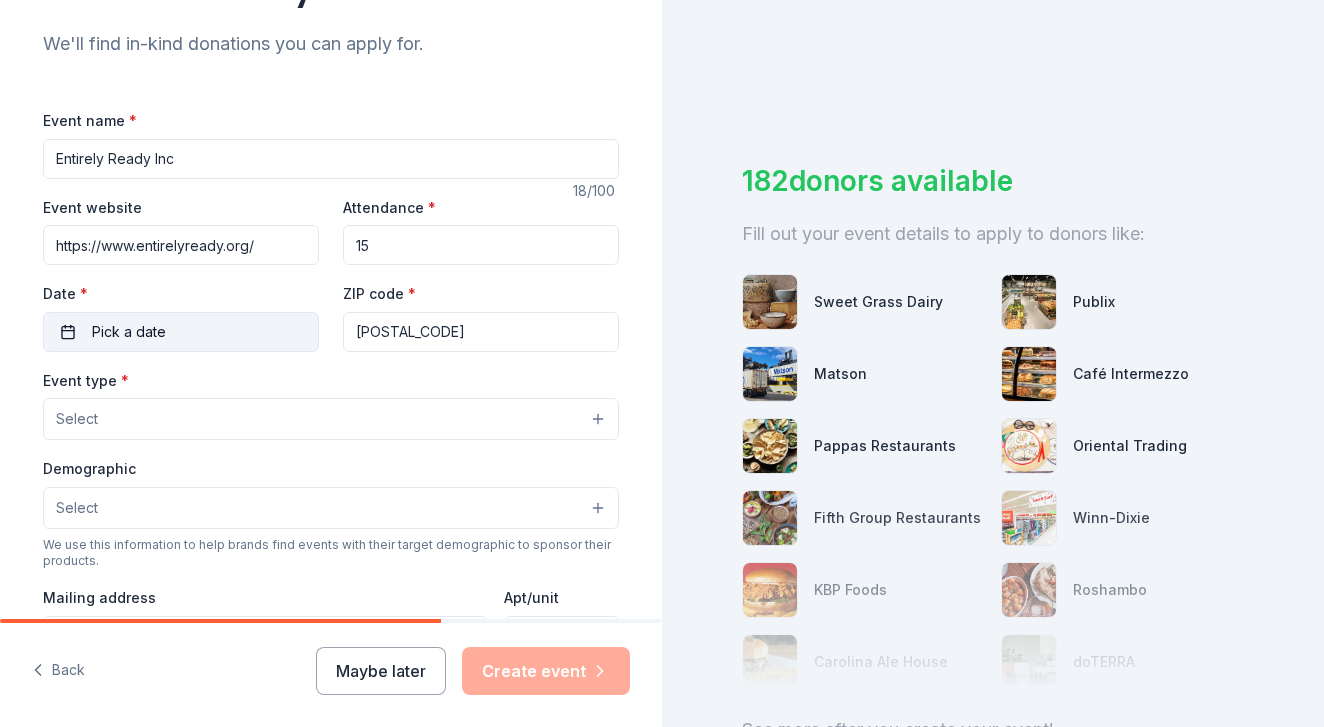 type on "15" 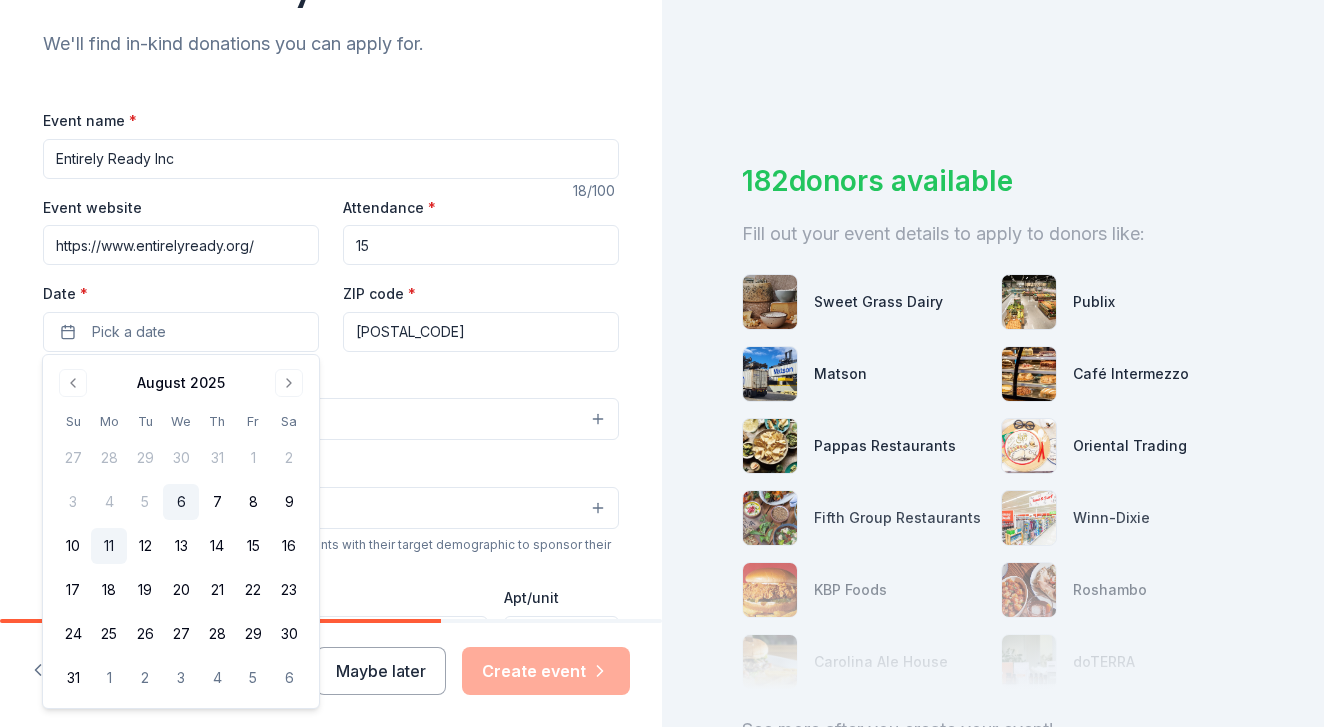 click on "11" at bounding box center [109, 546] 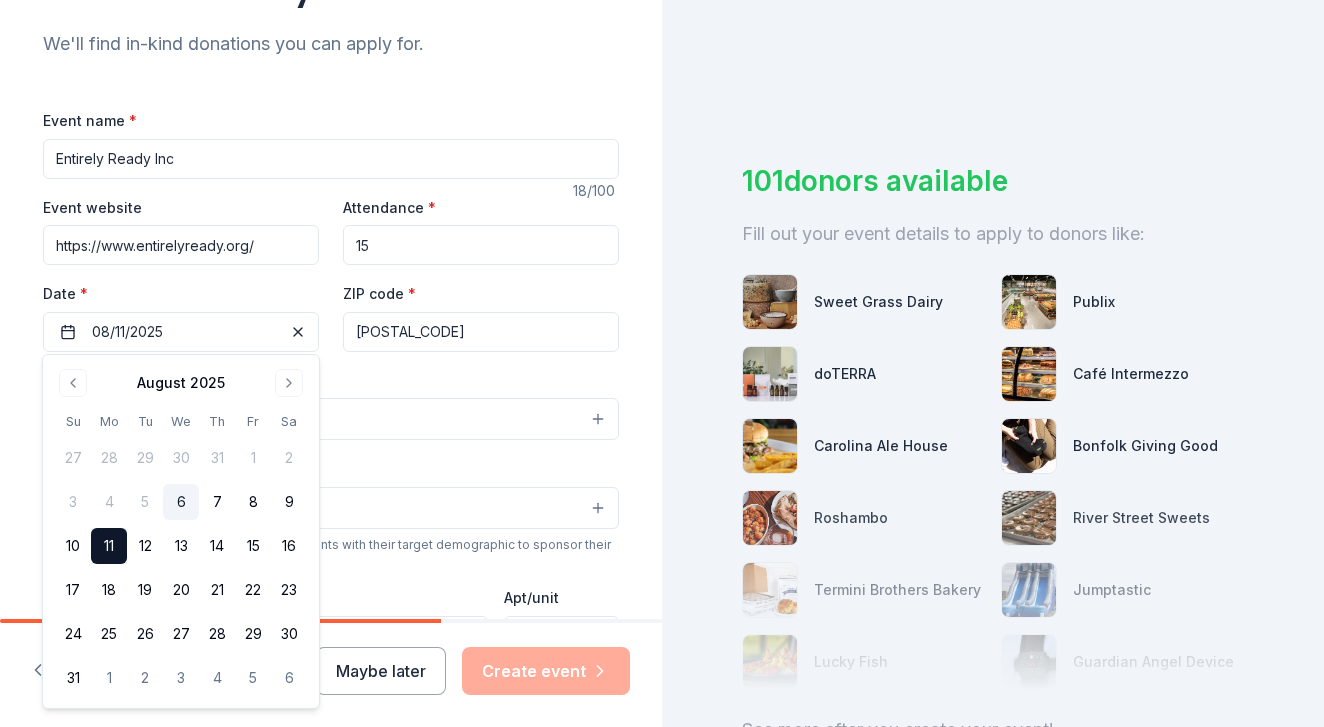 click on "Select" at bounding box center [331, 419] 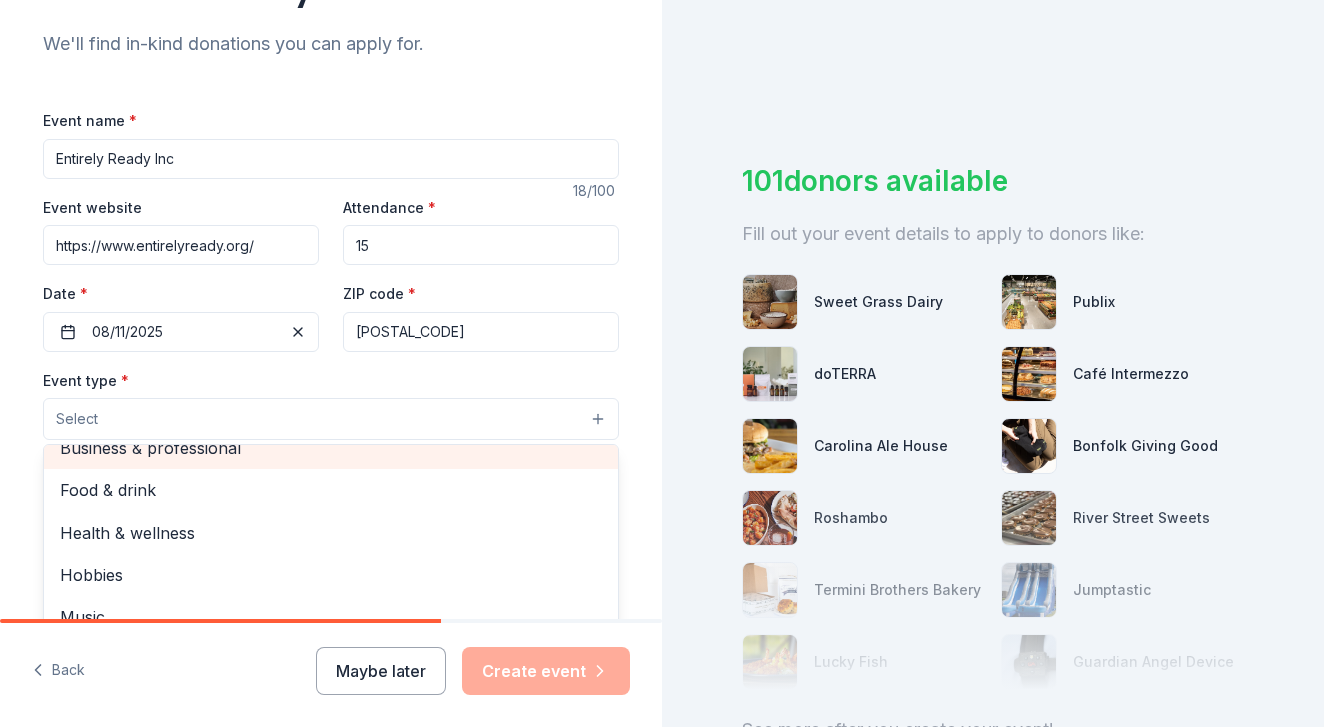 scroll, scrollTop: 64, scrollLeft: 0, axis: vertical 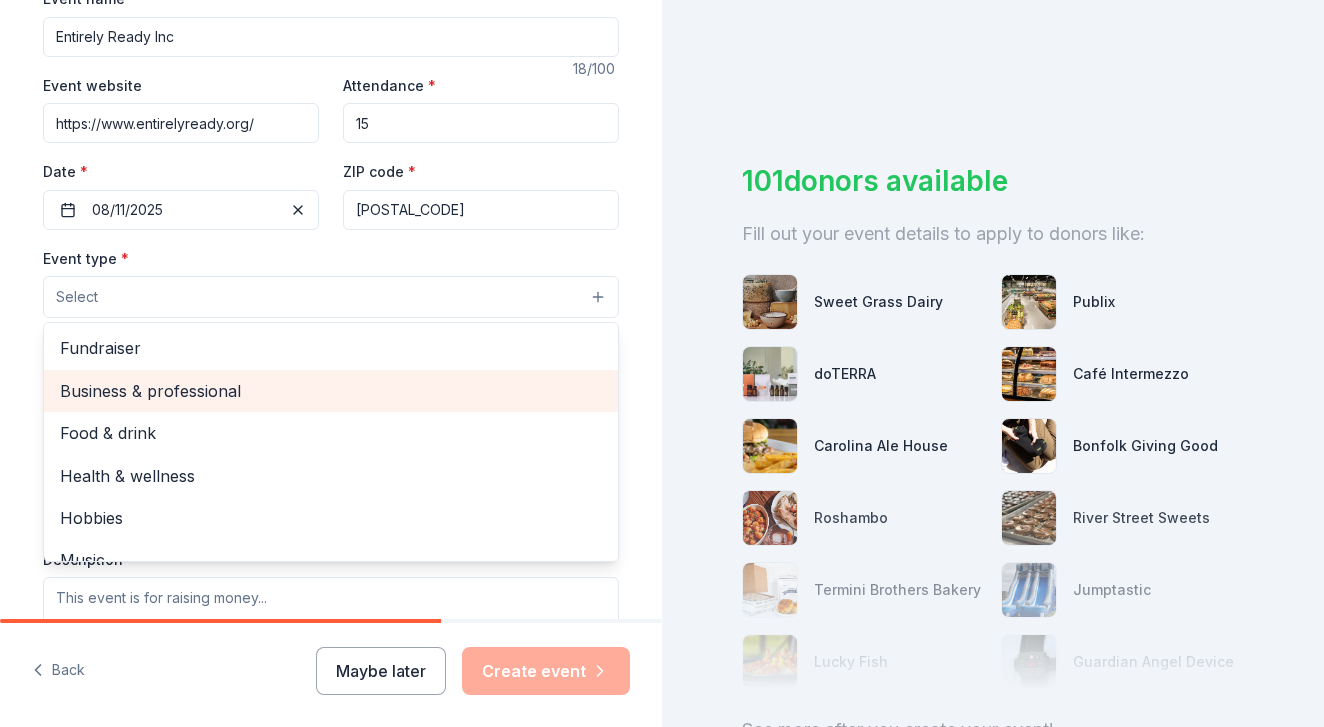 click on "Business & professional" at bounding box center (331, 391) 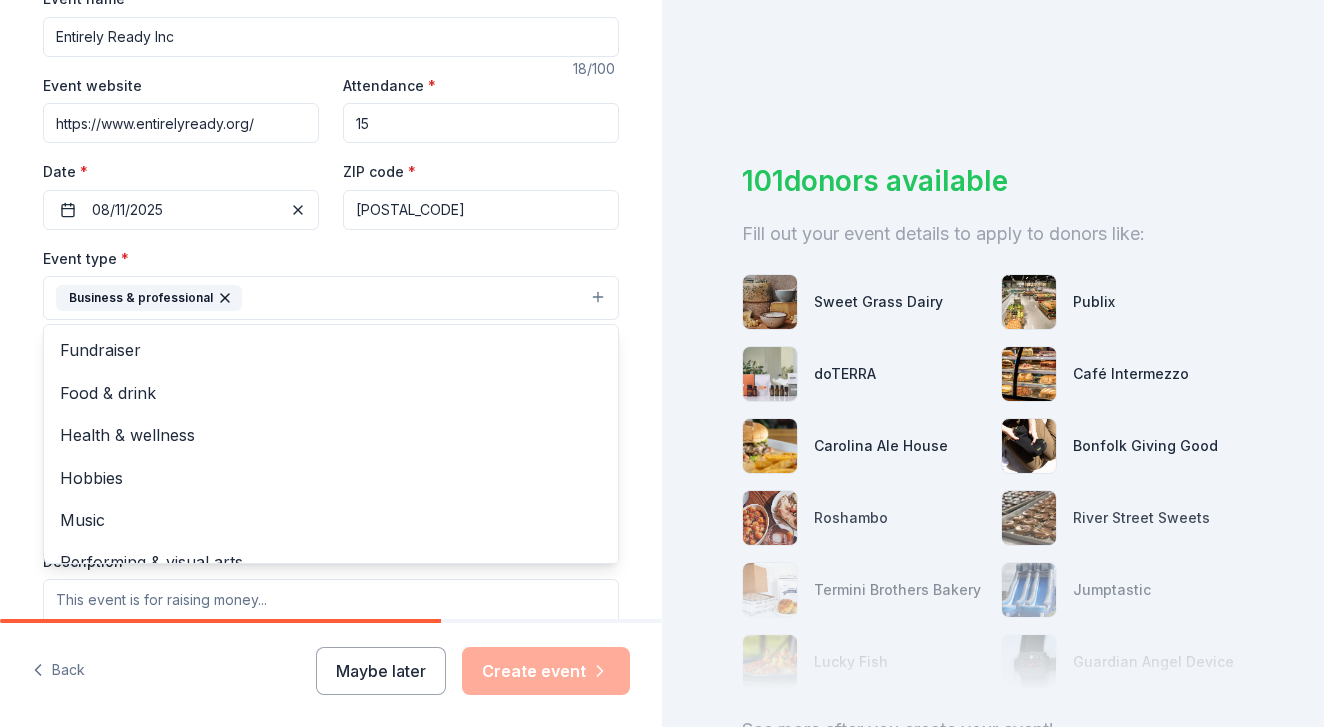 click on "Event type * Business & professional Fundraiser Food & drink Health & wellness Hobbies Music Performing & visual arts" at bounding box center [331, 283] 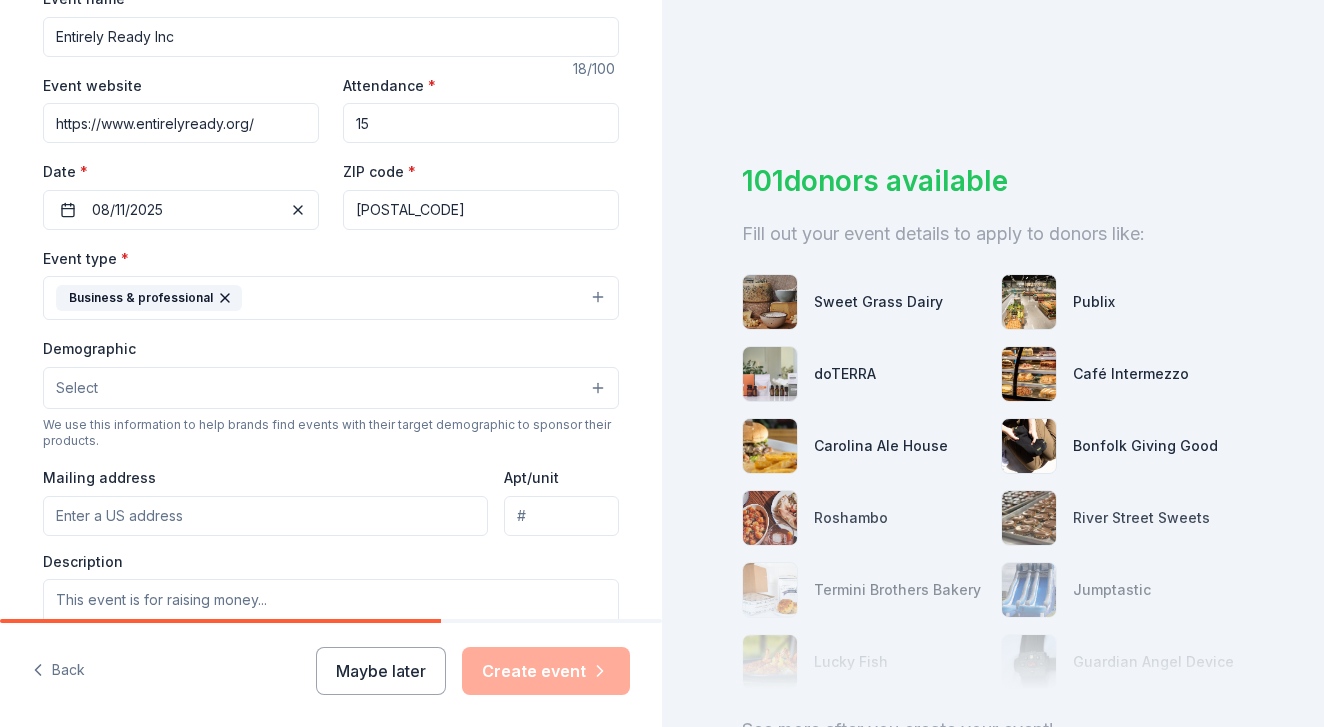 click on "Select" at bounding box center [331, 388] 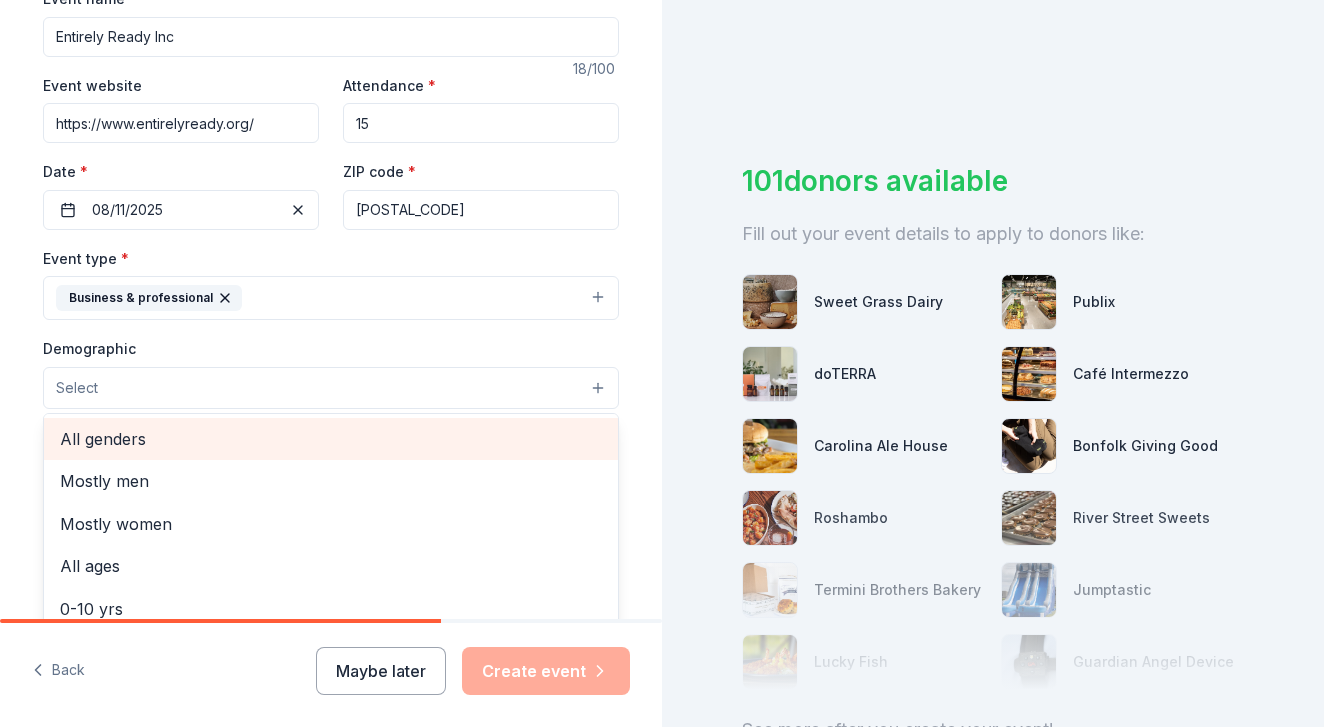 click on "All genders" at bounding box center (331, 439) 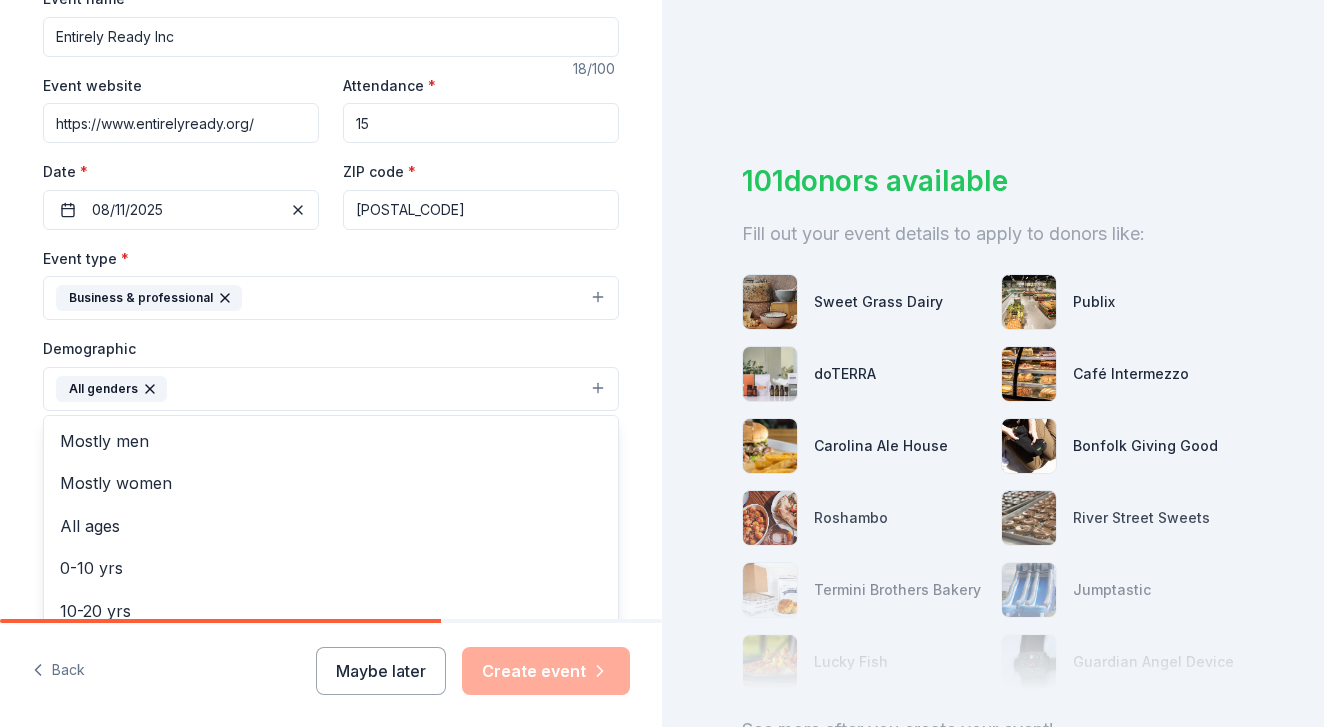 click on "All genders" at bounding box center (331, 389) 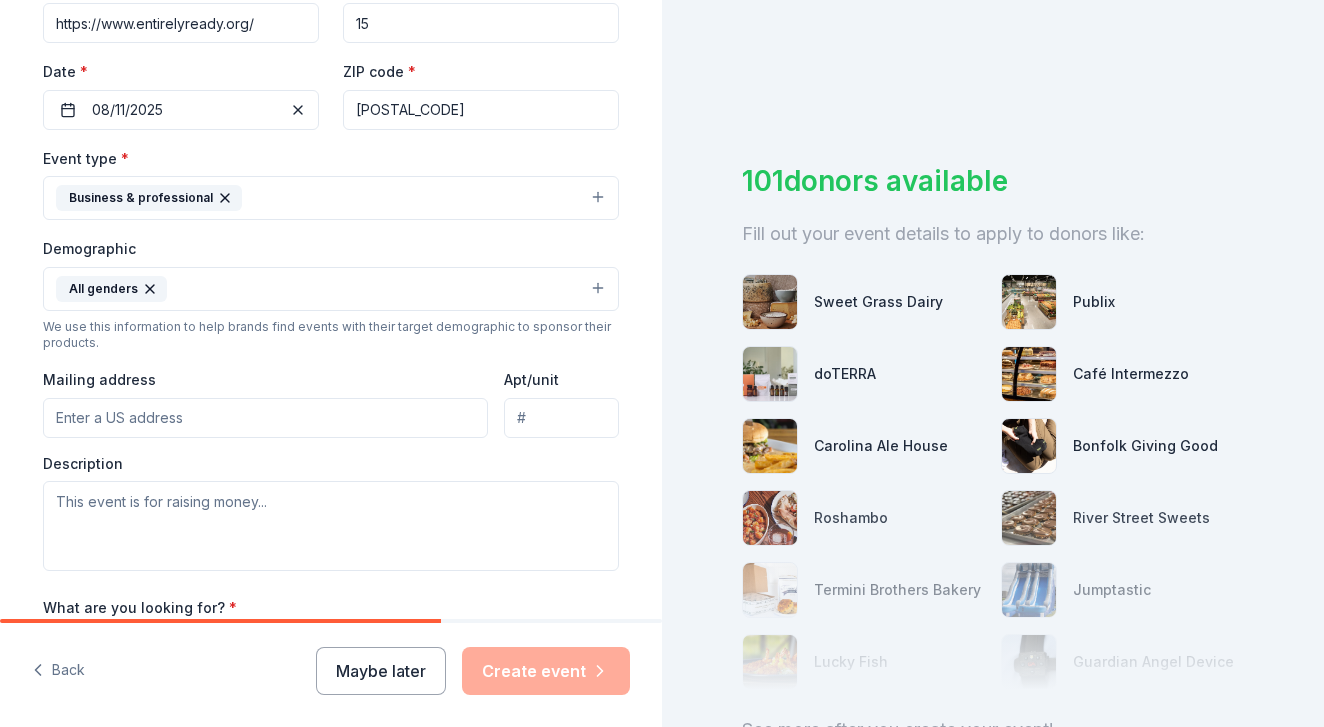 scroll, scrollTop: 461, scrollLeft: 0, axis: vertical 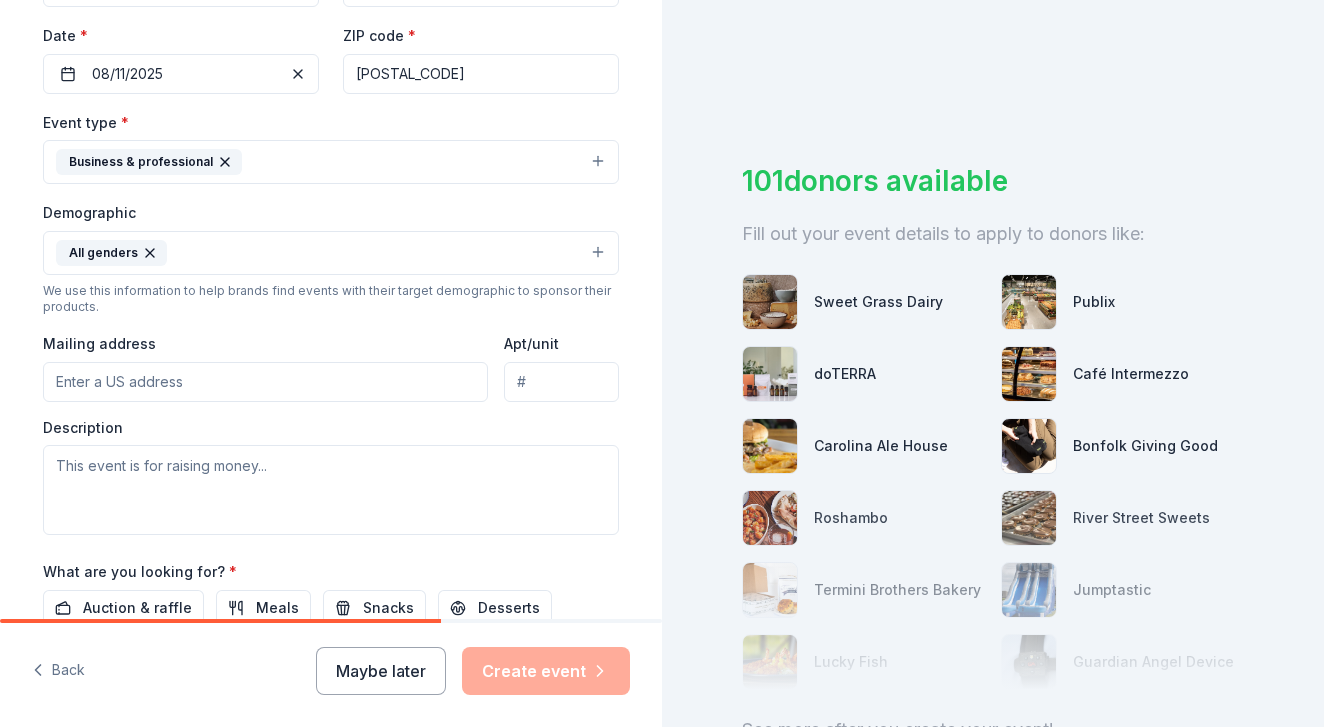 paste on "[NUMBER] [STREET], City: [CITY], [STATE]" 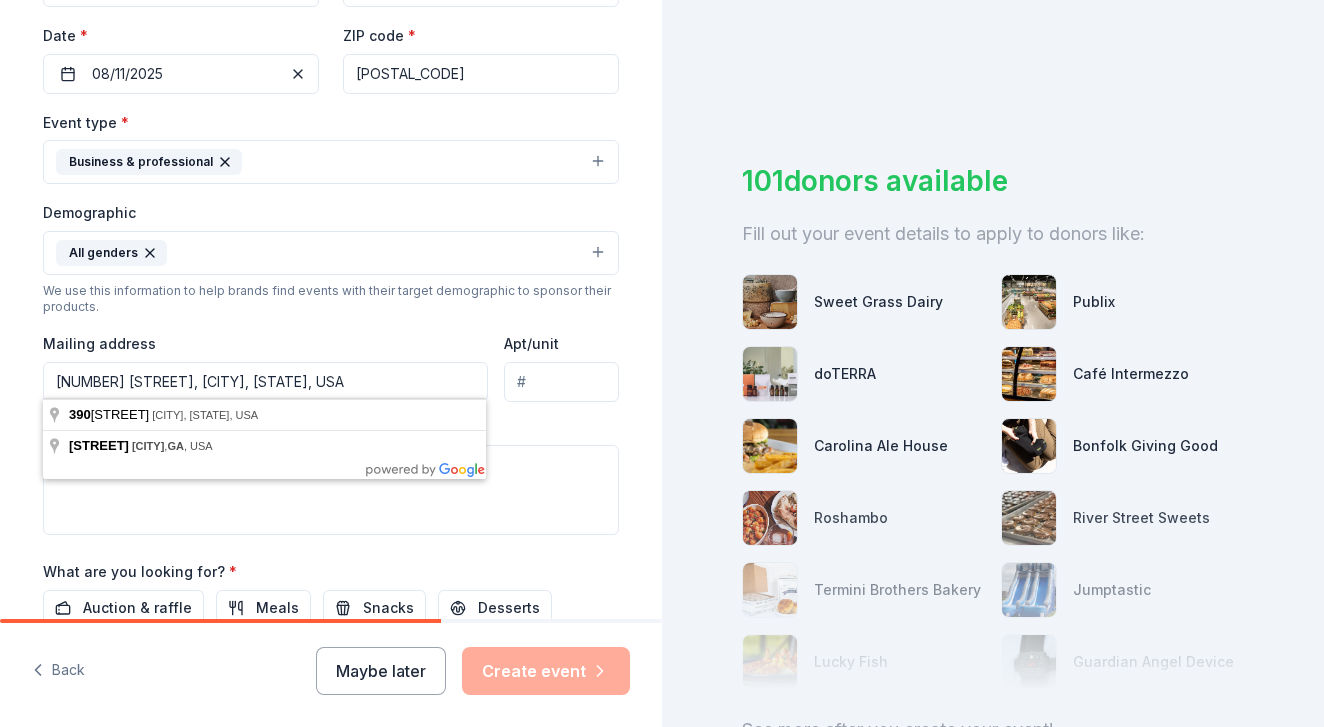 type on "[NUMBER] [STREET], [CITY], [STATE], [POSTAL_CODE]" 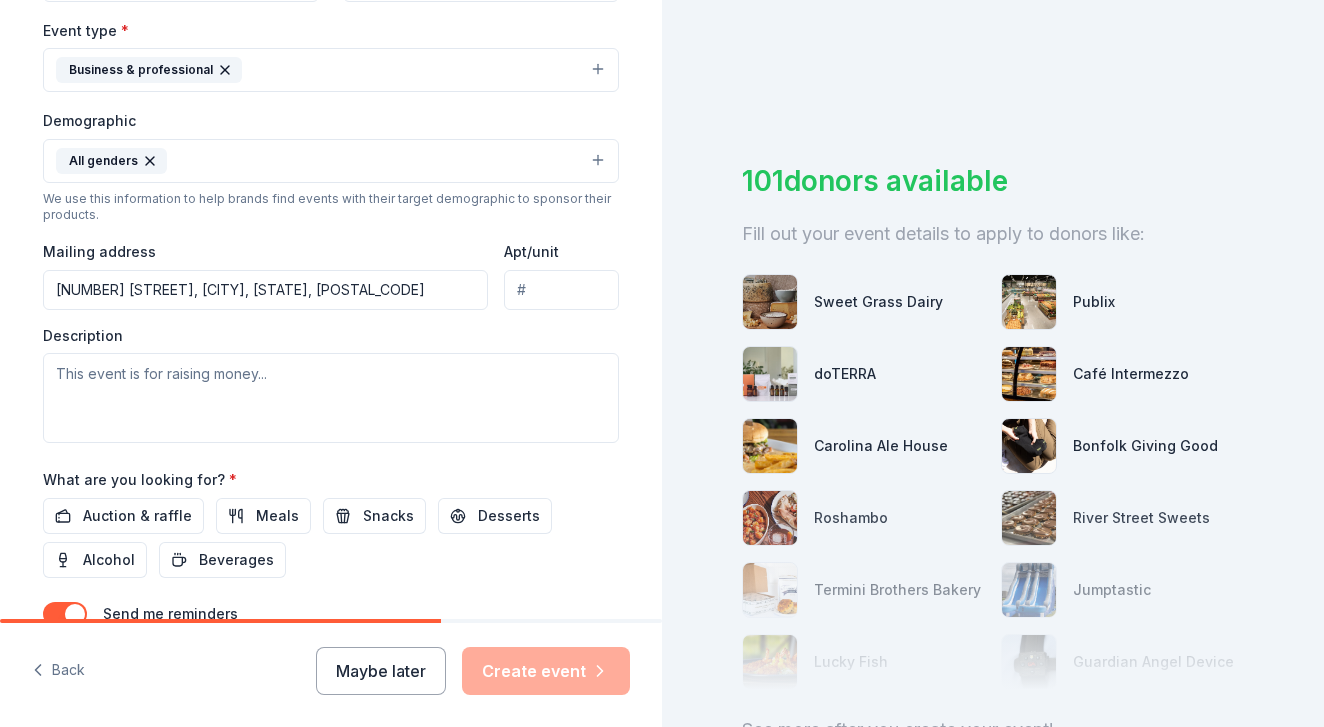 scroll, scrollTop: 556, scrollLeft: 0, axis: vertical 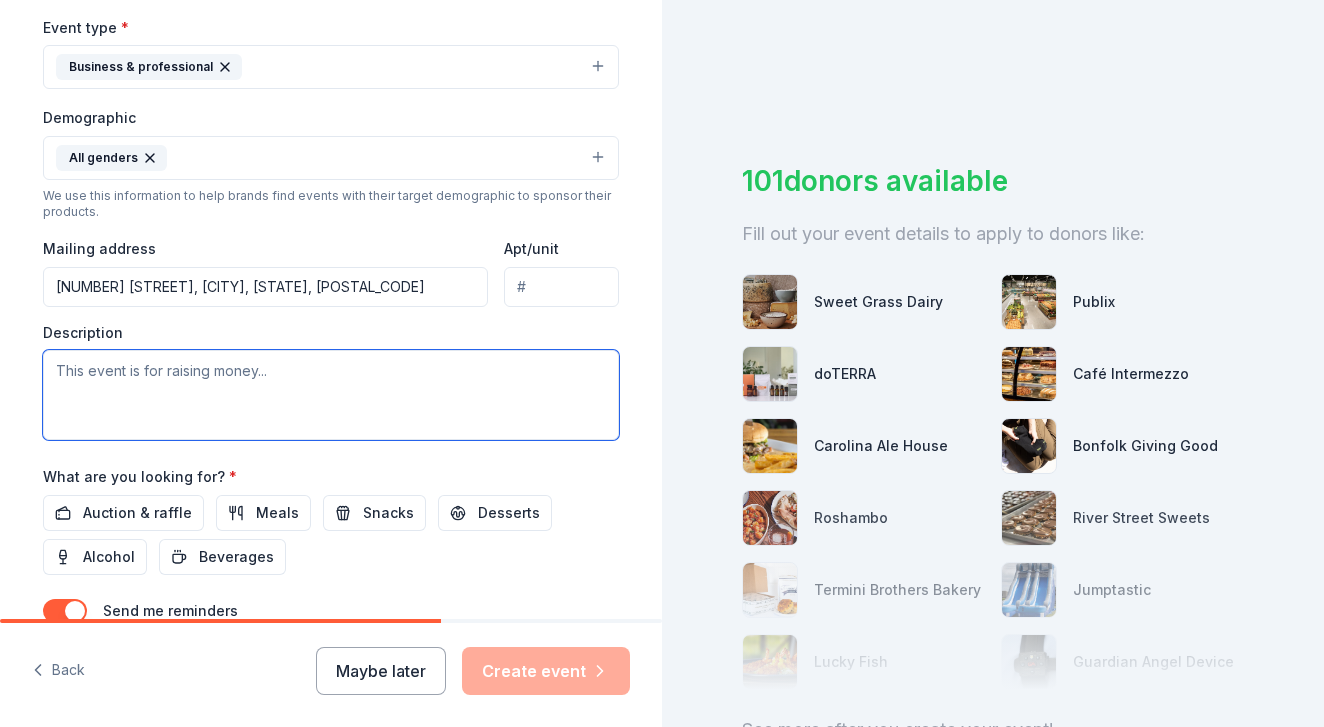 click at bounding box center [331, 395] 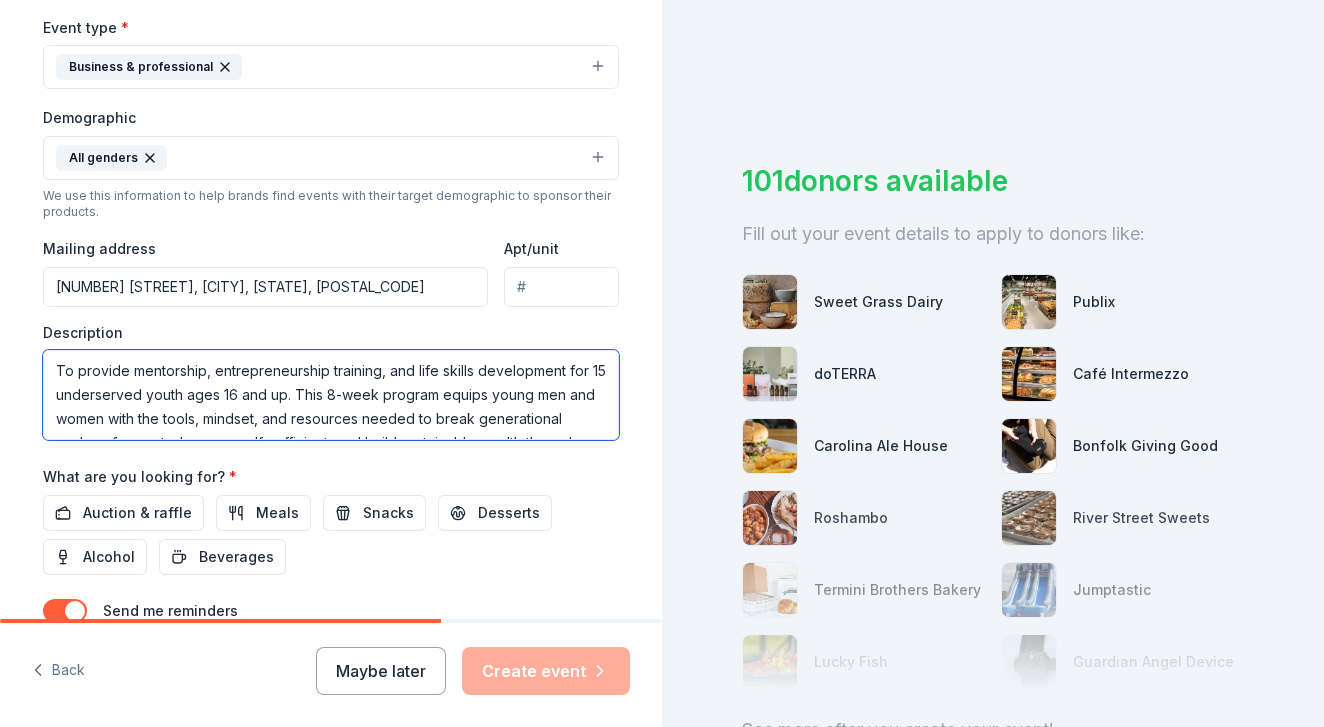 scroll, scrollTop: 72, scrollLeft: 0, axis: vertical 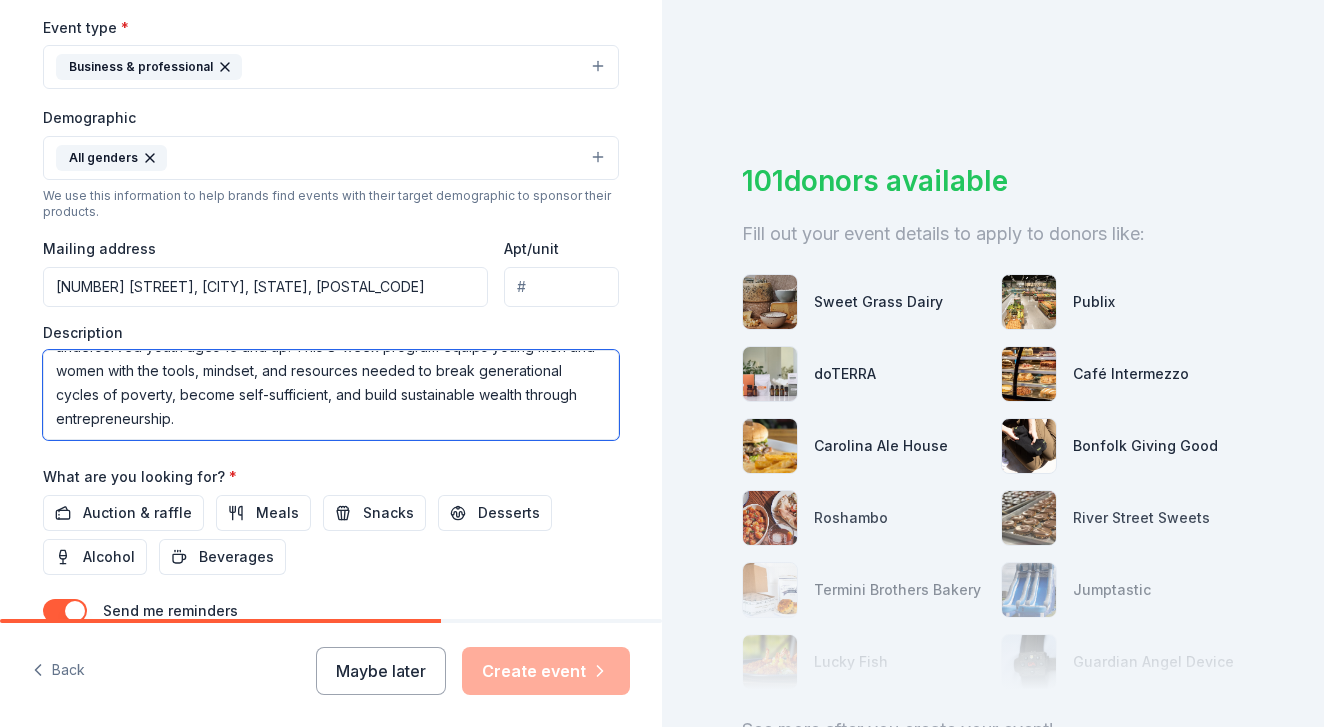 paste on "We are seeking $10,000 to fully sponsor 15 students for the October–December 2025 program cycle. Funds will be used to:
Cover educational materials and entrepreneurship curriculum
Provide transportation stipends and daily meals/snacks for participating youth
Hire qualified instructors, mentors, and guest speakers
Offer startup capital for student-led business projects
Secure safe and accessible venues for weekly workshops and mentorship sessions
Provide laptops, internet access, and digital tools to support virtual learning and business development" 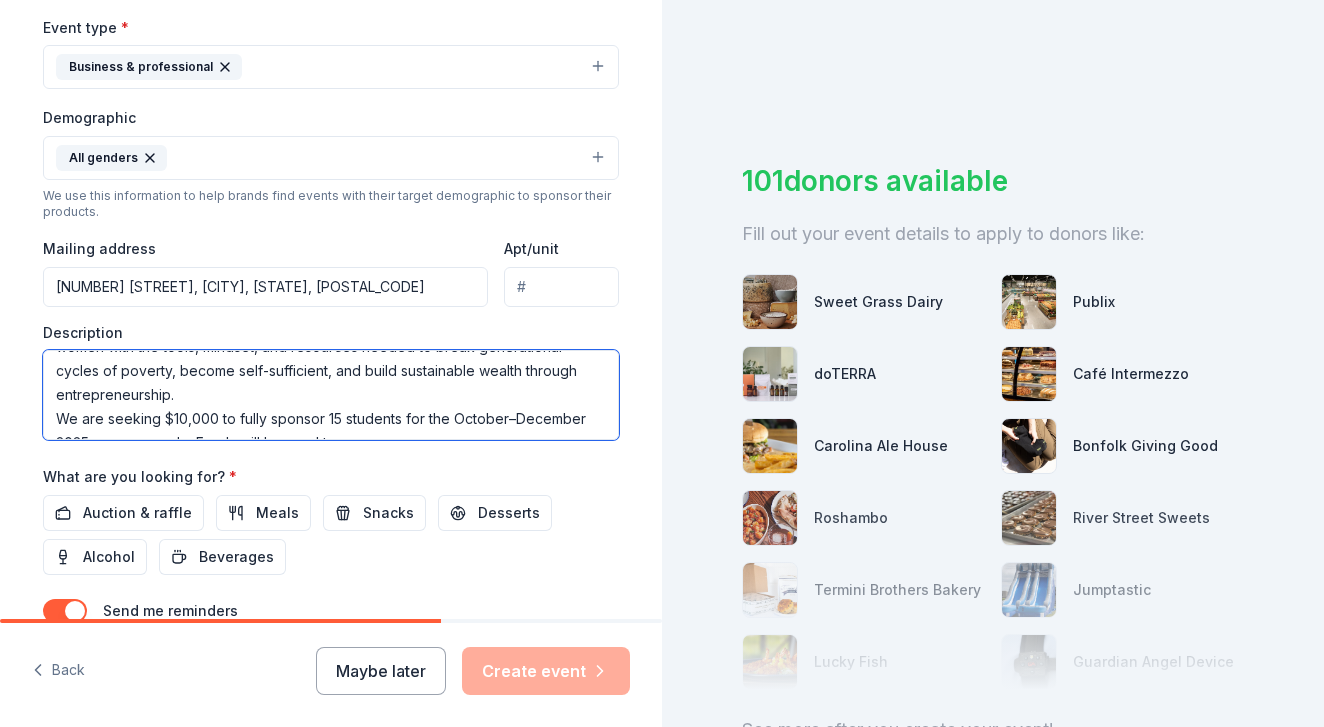 scroll, scrollTop: 552, scrollLeft: 0, axis: vertical 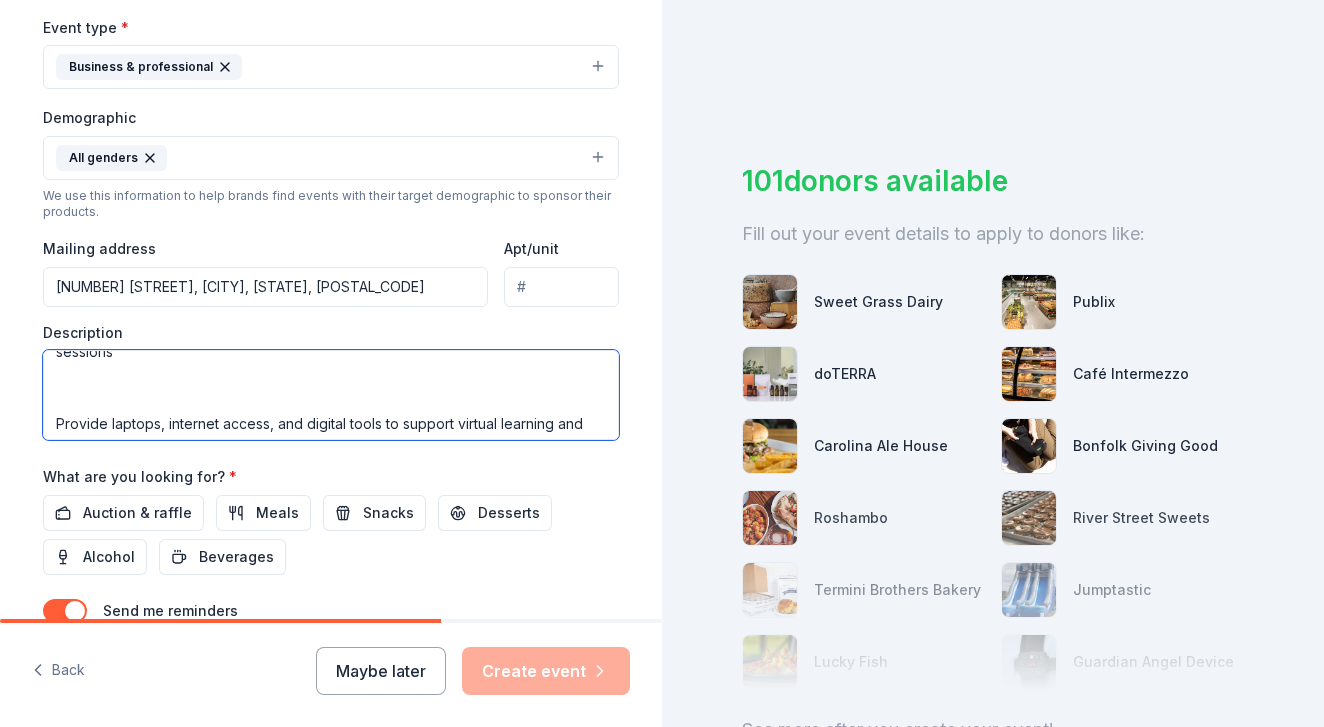 click on "To provide mentorship, entrepreneurship training, and life skills development for 15 underserved youth ages 16 and up. This 8-week program equips young men and women with the tools, mindset, and resources needed to break generational cycles of poverty, become self-sufficient, and build sustainable wealth through entrepreneurship.
We are seeking $10,000 to fully sponsor 15 students for the October–December 2025 program cycle. Funds will be used to:
Cover educational materials and entrepreneurship curriculum
Provide transportation stipends and daily meals/snacks for participating youth
Hire qualified instructors, mentors, and guest speakers
Offer startup capital for student-led business projects
Secure safe and accessible venues for weekly workshops and mentorship sessions
Provide laptops, internet access, and digital tools to support virtual learning and business development" at bounding box center (331, 395) 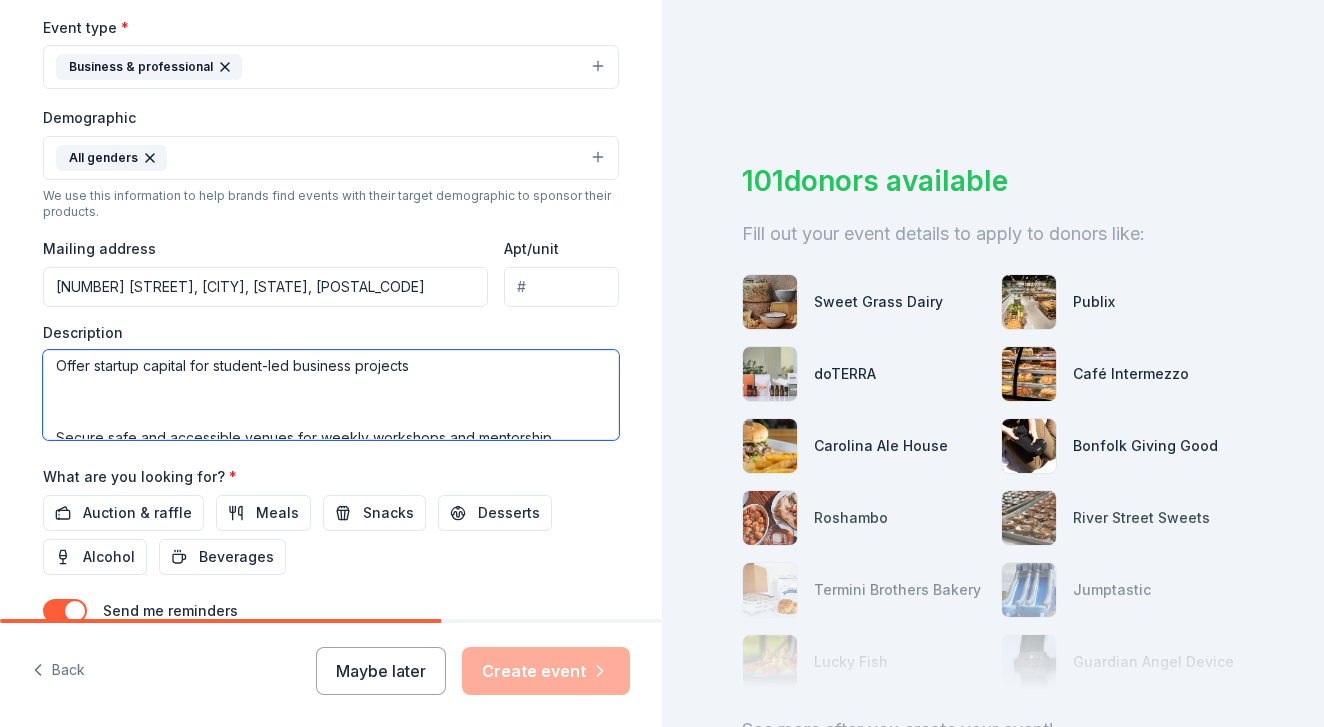 scroll, scrollTop: 388, scrollLeft: 0, axis: vertical 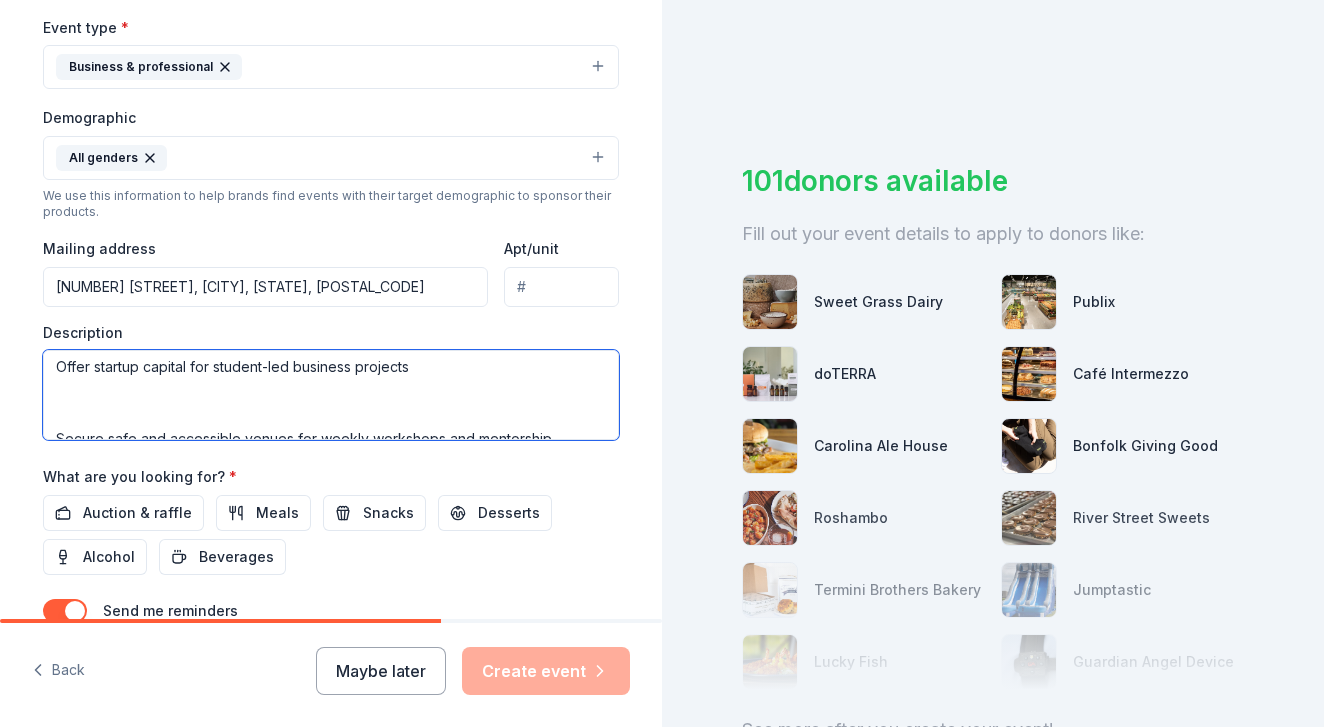 click on "To provide mentorship, entrepreneurship training, and life skills development for 15 underserved youth ages 16 and up. This 8-week program equips young men and women with the tools, mindset, and resources needed to break generational cycles of poverty, become self-sufficient, and build sustainable wealth through entrepreneurship.
We are seeking $10,000 to fully sponsor 15 students for the October–December 2025 program cycle. Funds will be used to:
Cover educational materials and entrepreneurship curriculum
Provide transportation stipends and daily meals/snacks for participating youth
Hire qualified instructors, mentors, and guest speakers
Offer startup capital for student-led business projects
Secure safe and accessible venues for weekly workshops and mentorship sessions
Provide laptops, internet access, and digital tools to support virtual learning and business development" at bounding box center (331, 395) 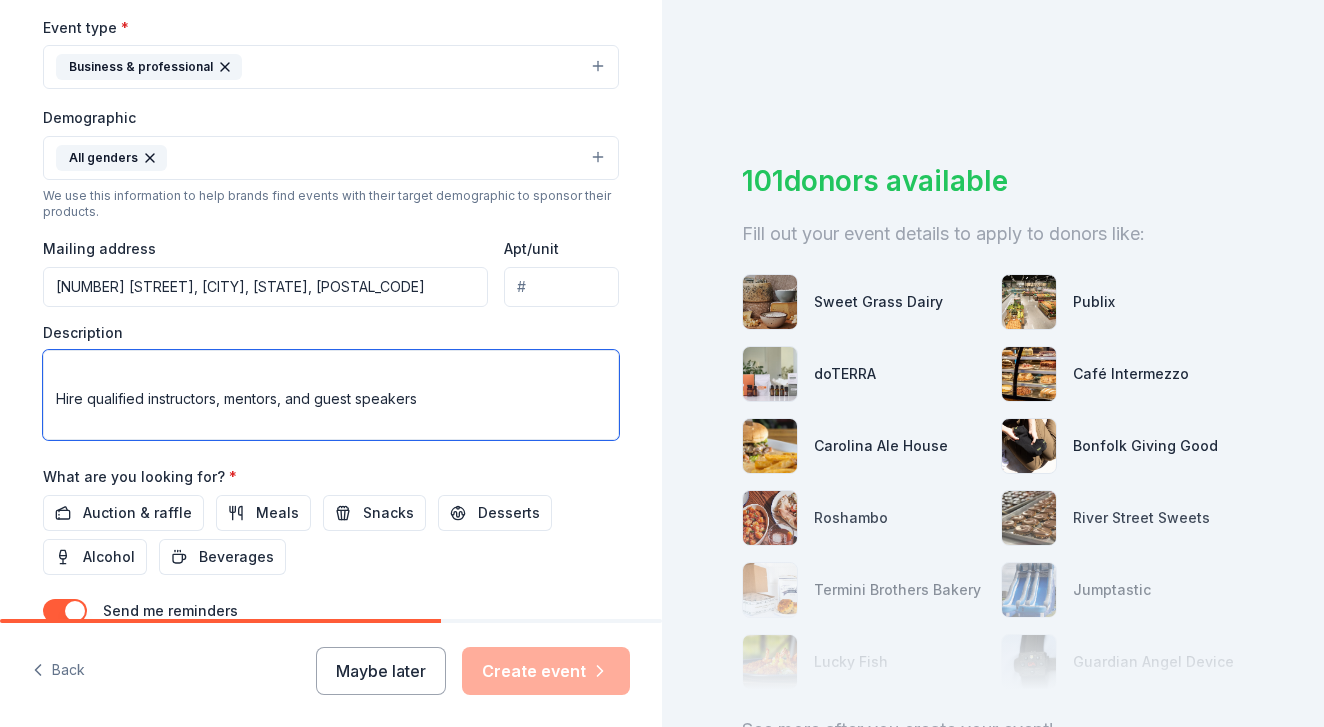 scroll, scrollTop: 281, scrollLeft: 0, axis: vertical 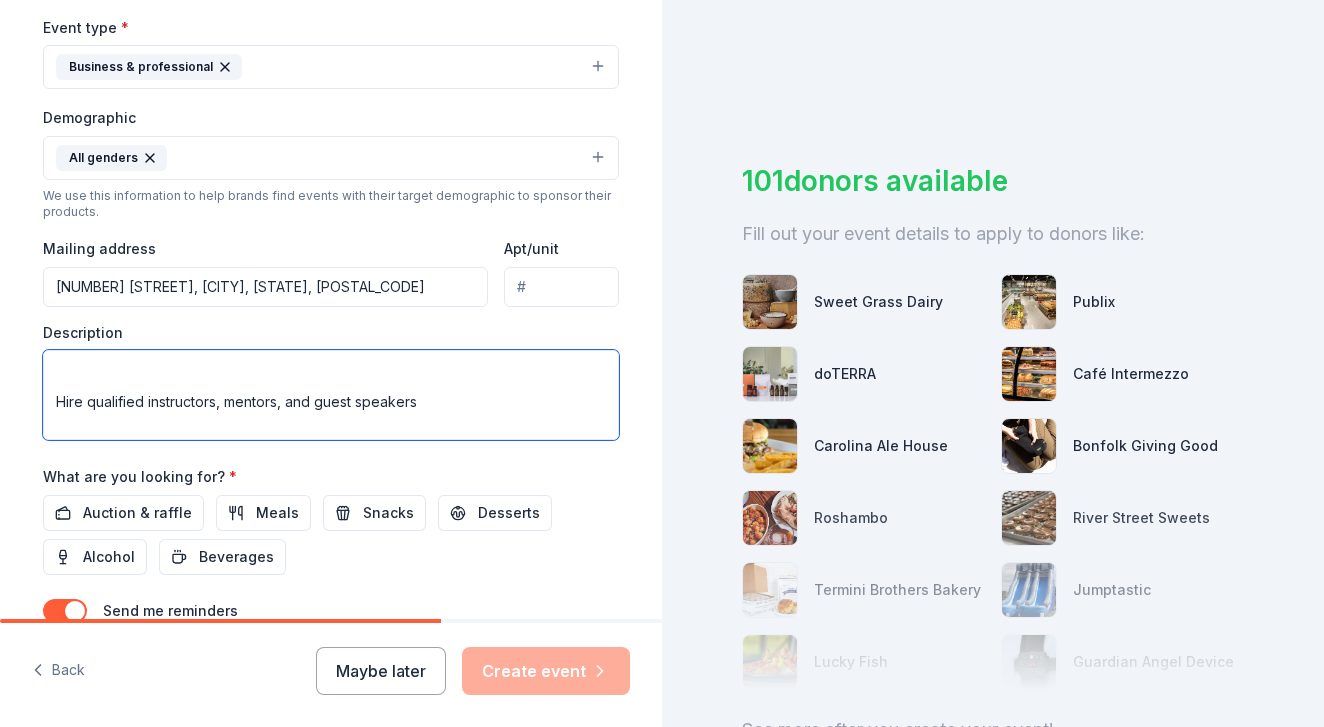 click on "To provide mentorship, entrepreneurship training, and life skills development for 15 underserved youth ages 16 and up. This 8-week program equips young men and women with the tools, mindset, and resources needed to break generational cycles of poverty, become self-sufficient, and build sustainable wealth through entrepreneurship.
We are seeking $10,000 to fully sponsor 15 students for the October–December 2025 program cycle. Funds will be used to:
Cover educational materials and entrepreneurship curriculum
Provide transportation stipends and daily meals/snacks for participating youth
Hire qualified instructors, mentors, and guest speakers
Offer startup capital for student-led business projects
Secure safe and accessible venues for weekly workshops and mentorship sessions
Provide laptops, internet access, and digital tools to support virtual learning and business development" at bounding box center (331, 395) 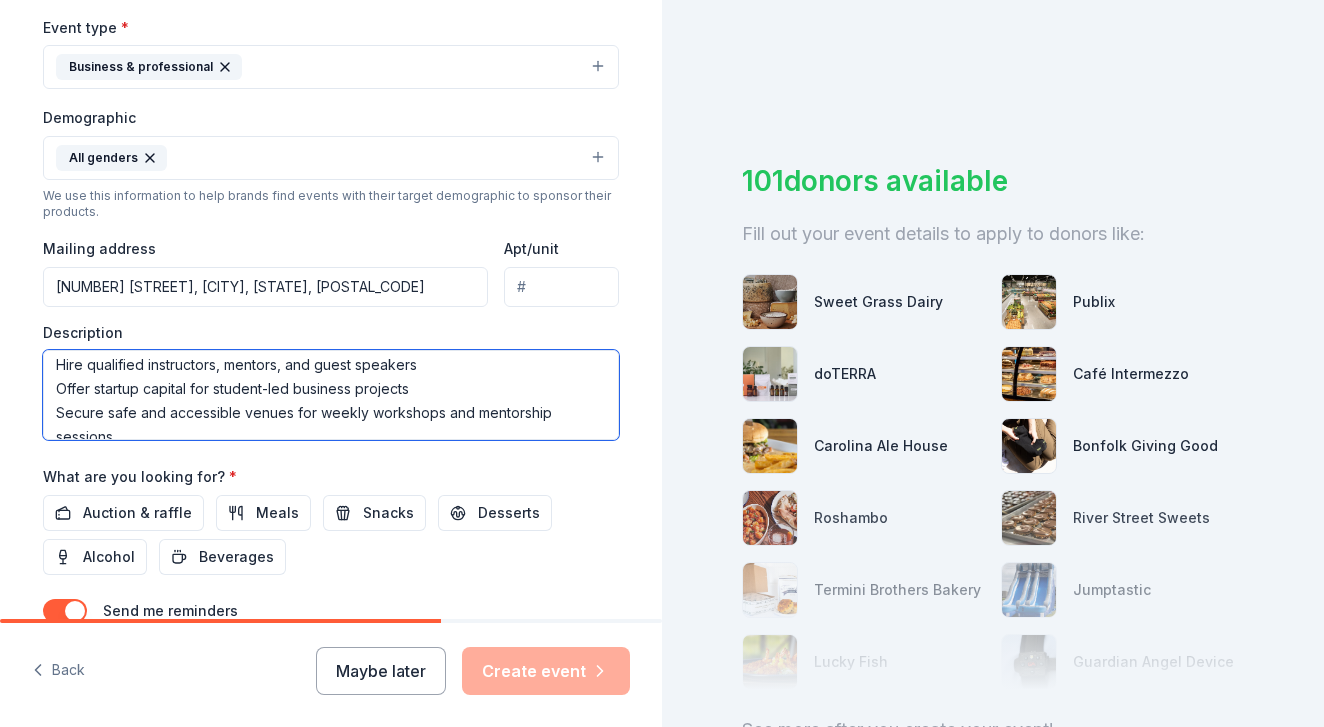 scroll, scrollTop: 219, scrollLeft: 0, axis: vertical 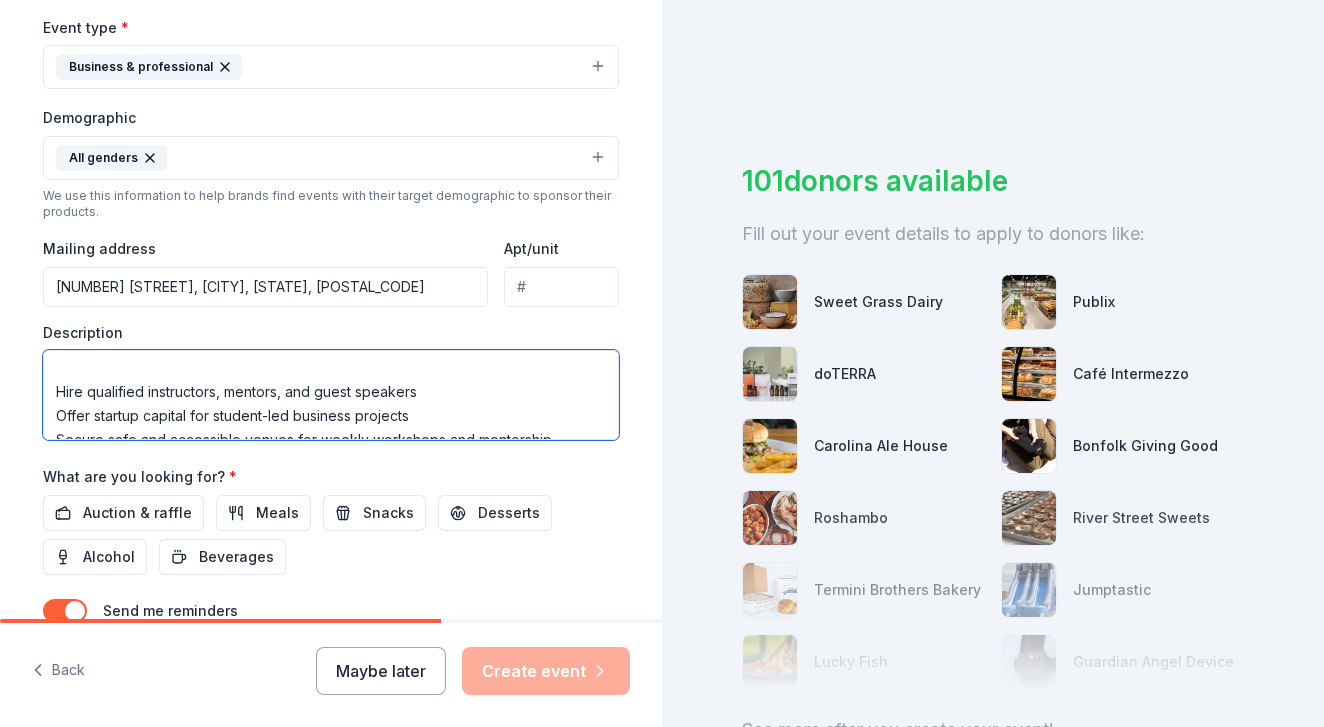 click on "To provide mentorship, entrepreneurship training, and life skills development for 15 underserved youth ages 16 and up. This 8-week program equips young men and women with the tools, mindset, and resources needed to break generational cycles of poverty, become self-sufficient, and build sustainable wealth through entrepreneurship.
We are seeking $10,000 to fully sponsor 15 students for the October–December 2025 program cycle. Funds will be used to:
Cover educational materials and entrepreneurship curriculum
Hire qualified instructors, mentors, and guest speakers
Offer startup capital for student-led business projects
Secure safe and accessible venues for weekly workshops and mentorship sessions
Provide laptops, internet access, and digital tools to support virtual learning and business development" at bounding box center [331, 395] 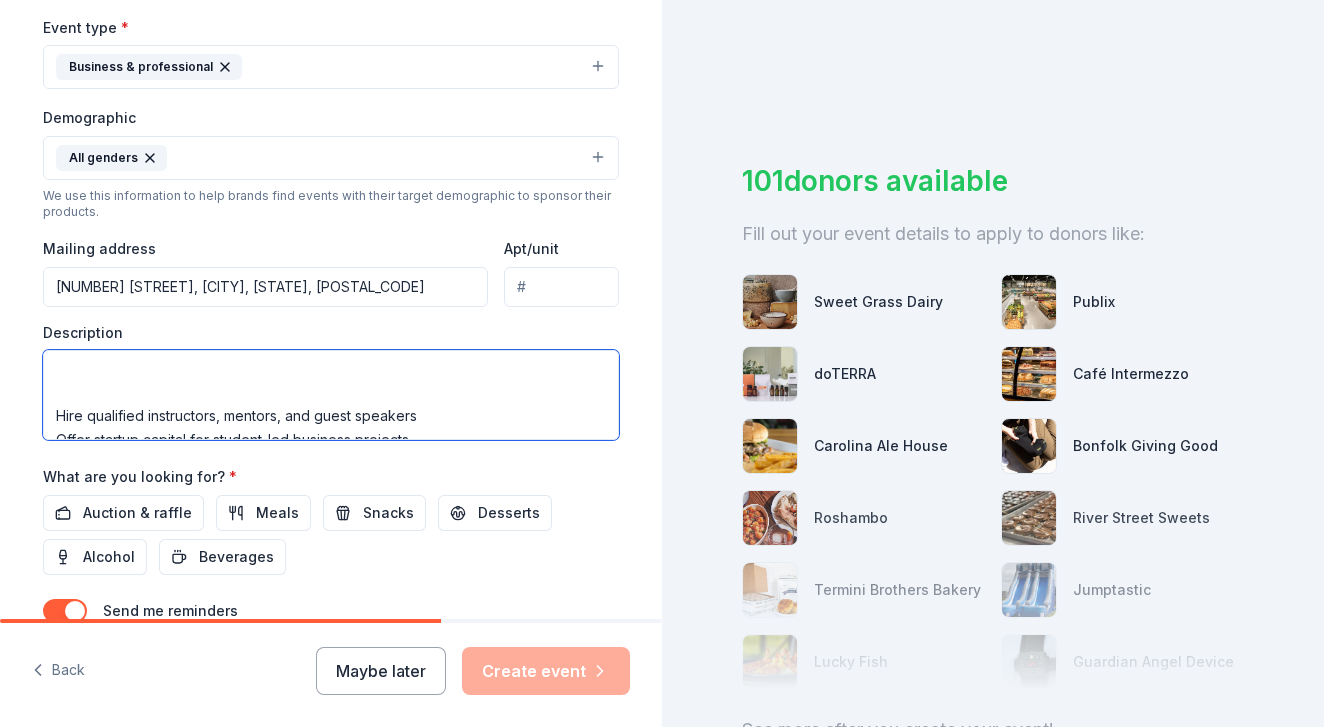 click on "To provide mentorship, entrepreneurship training, and life skills development for 15 underserved youth ages 16 and up. This 8-week program equips young men and women with the tools, mindset, and resources needed to break generational cycles of poverty, become self-sufficient, and build sustainable wealth through entrepreneurship.
We are seeking $10,000 to fully sponsor 15 students for the October–December 2025 program cycle. Funds will be used to:
Cover educational materials and entrepreneurship curriculum
Hire qualified instructors, mentors, and guest speakers
Offer startup capital for student-led business projects
Secure safe and accessible venues for weekly workshops and mentorship sessions
Provide laptops, internet access, and digital tools to support virtual learning and business development" at bounding box center [331, 395] 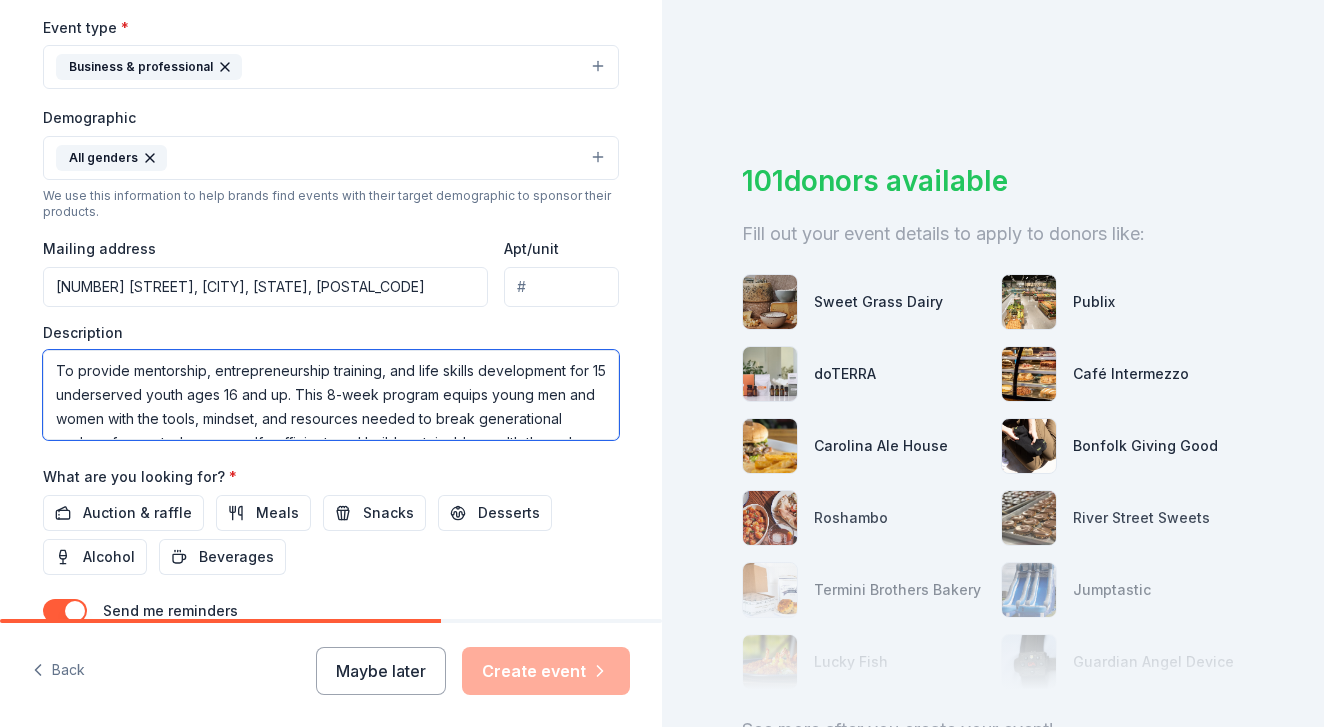 scroll, scrollTop: 0, scrollLeft: 0, axis: both 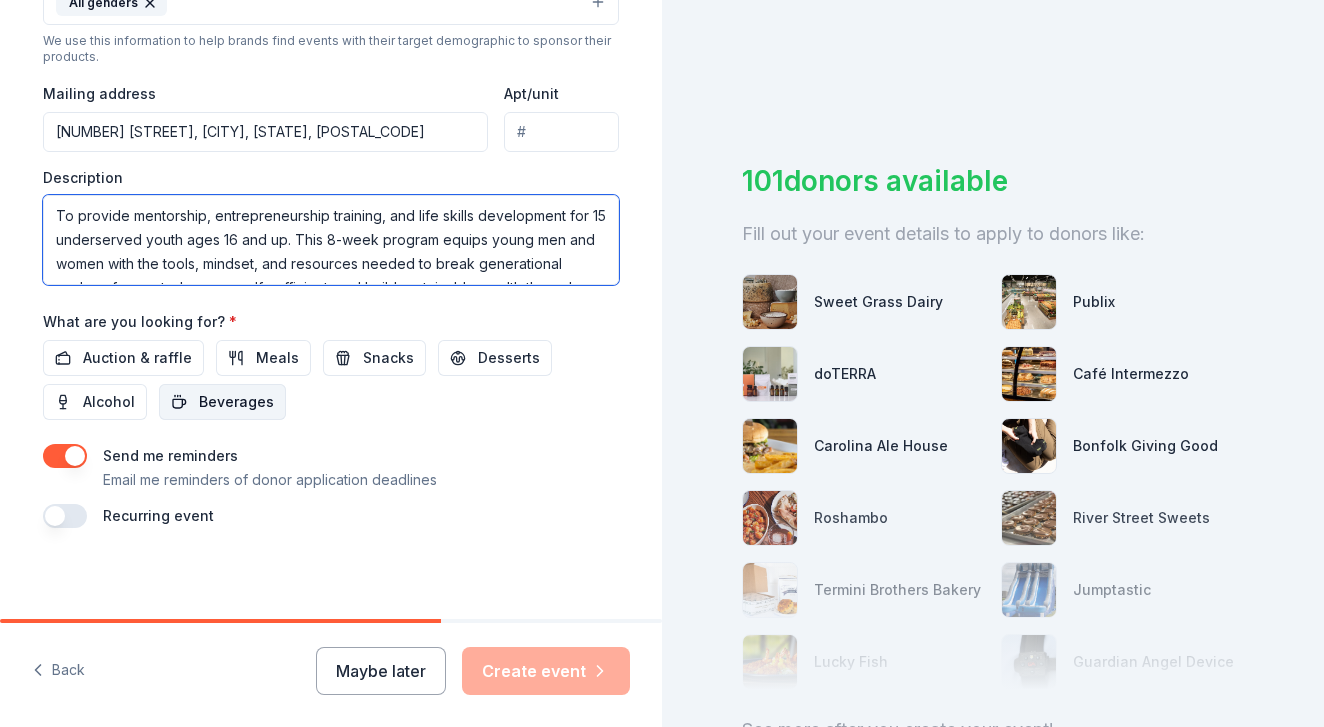 type on "To provide mentorship, entrepreneurship training, and life skills development for 15 underserved youth ages 16 and up. This 8-week program equips young men and women with the tools, mindset, and resources needed to break generational cycles of poverty, become self-sufficient, and build sustainable wealth through entrepreneurship.
We are seeking $10,000 to fully sponsor 15 students for the October–December 2025 program cycle. Funds will be used to:
Cover educational materials and entrepreneurship curriculum
Hire qualified instructors, mentors, and guest speakers
Offer startup capital for student-led business projects
Secure safe and accessible venues for weekly workshops and mentorship sessions
Provide laptops, internet access, and digital tools to support virtual learning and business development" 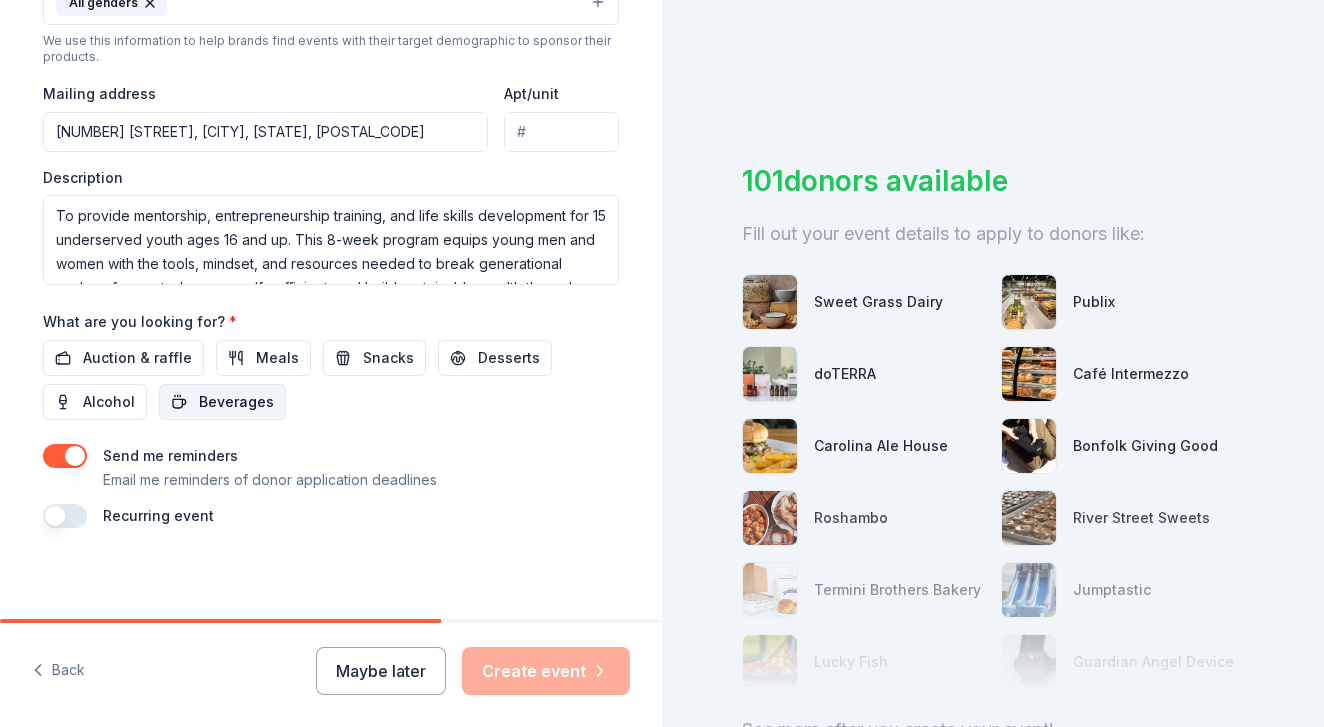 click on "Beverages" at bounding box center [236, 402] 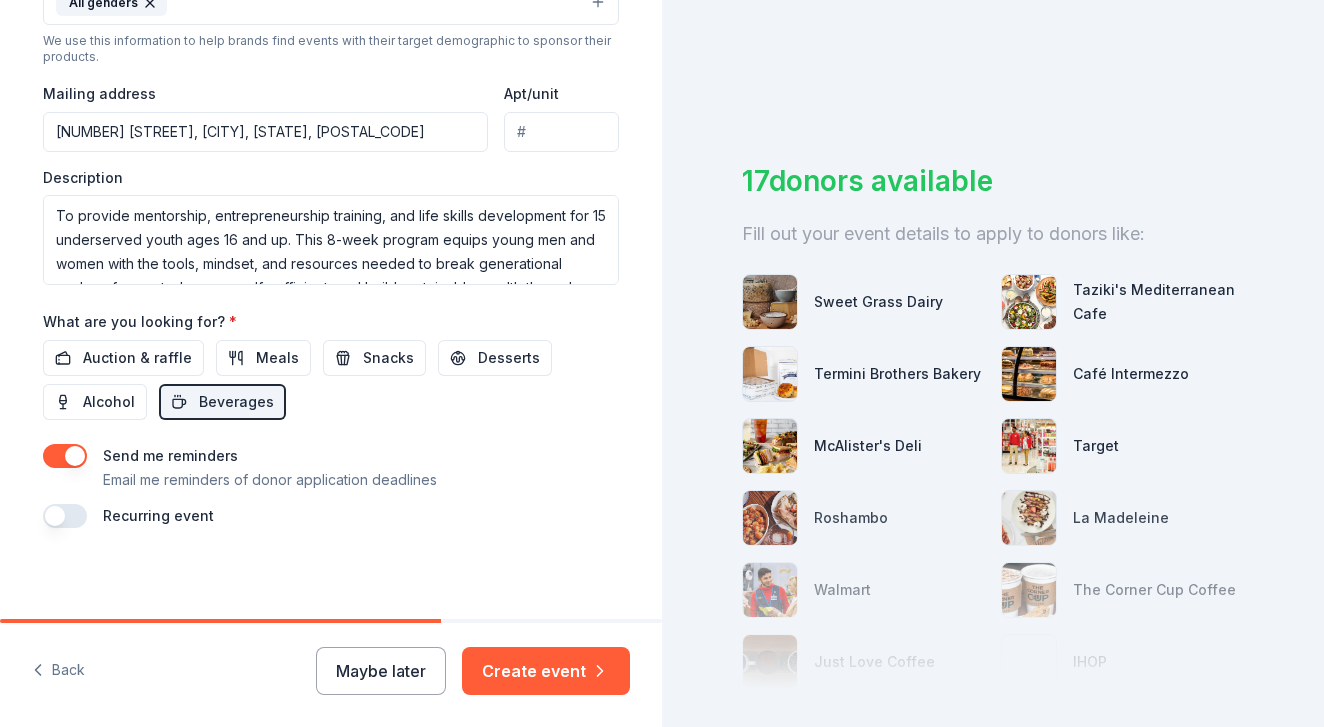 scroll, scrollTop: 0, scrollLeft: 0, axis: both 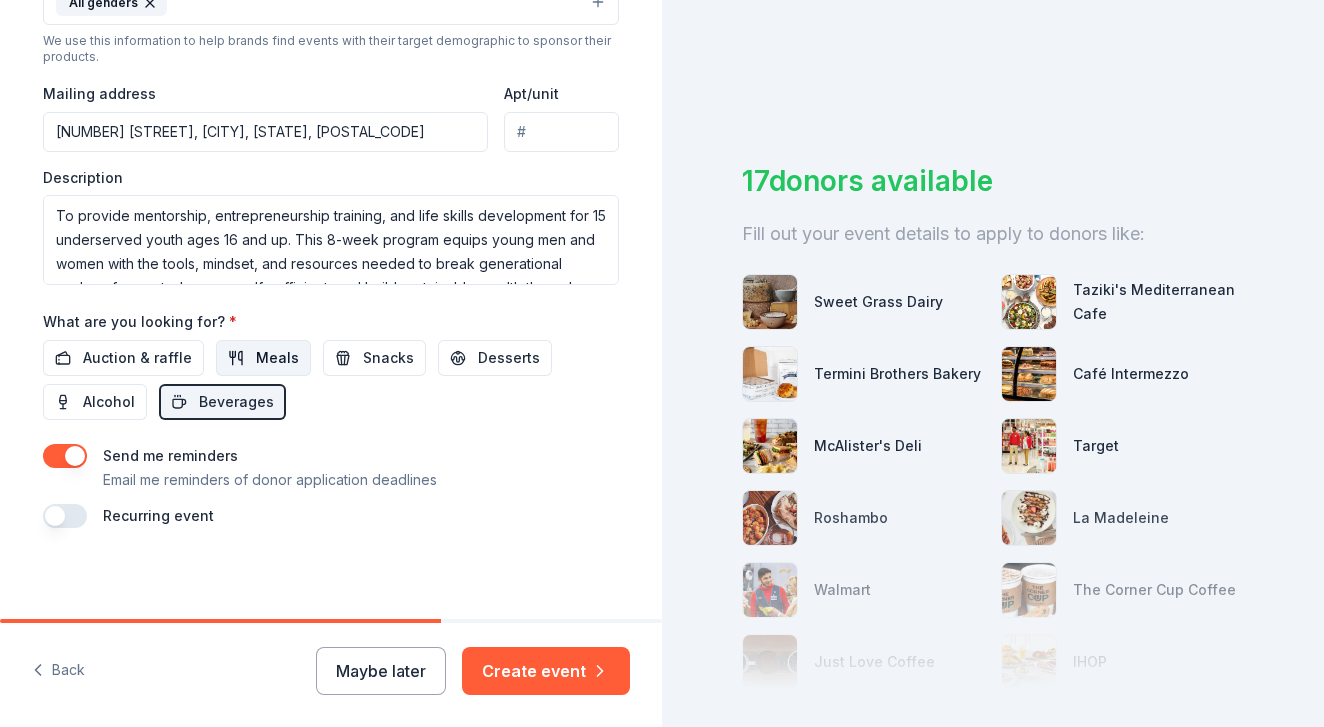 click on "Meals" at bounding box center [277, 358] 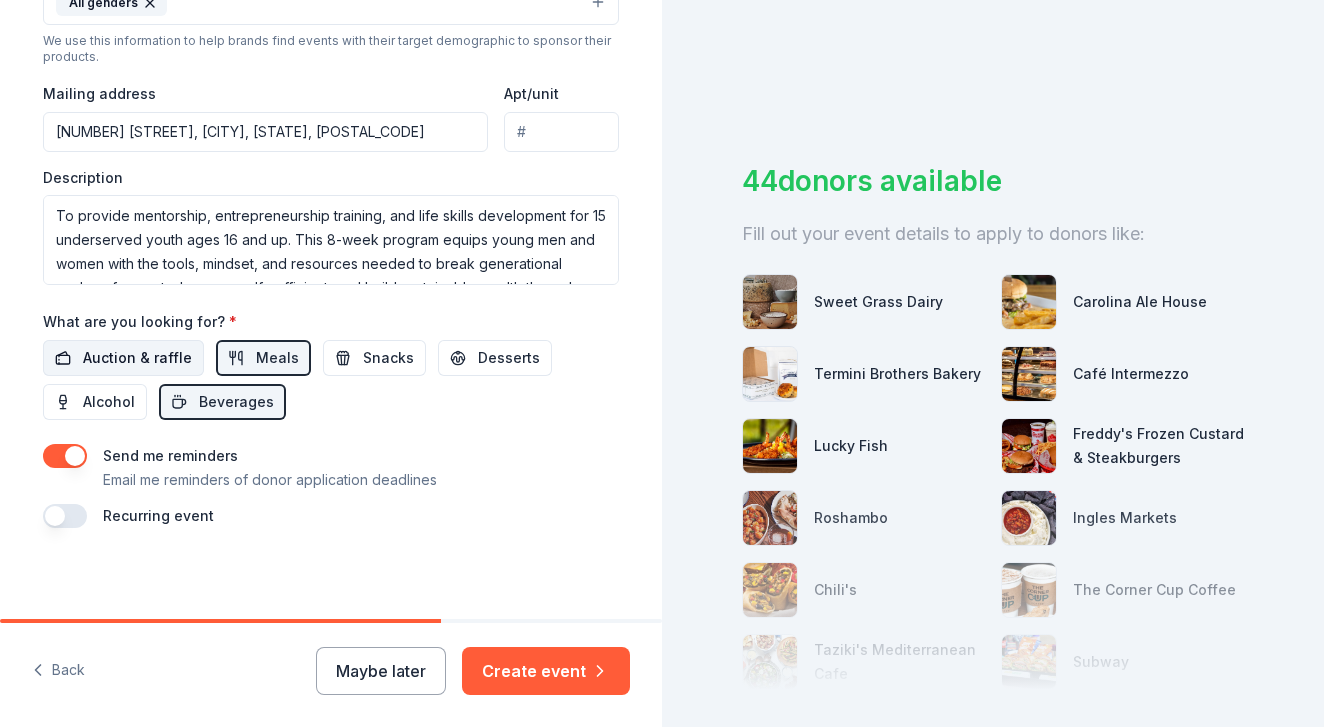 click on "Auction & raffle" at bounding box center (137, 358) 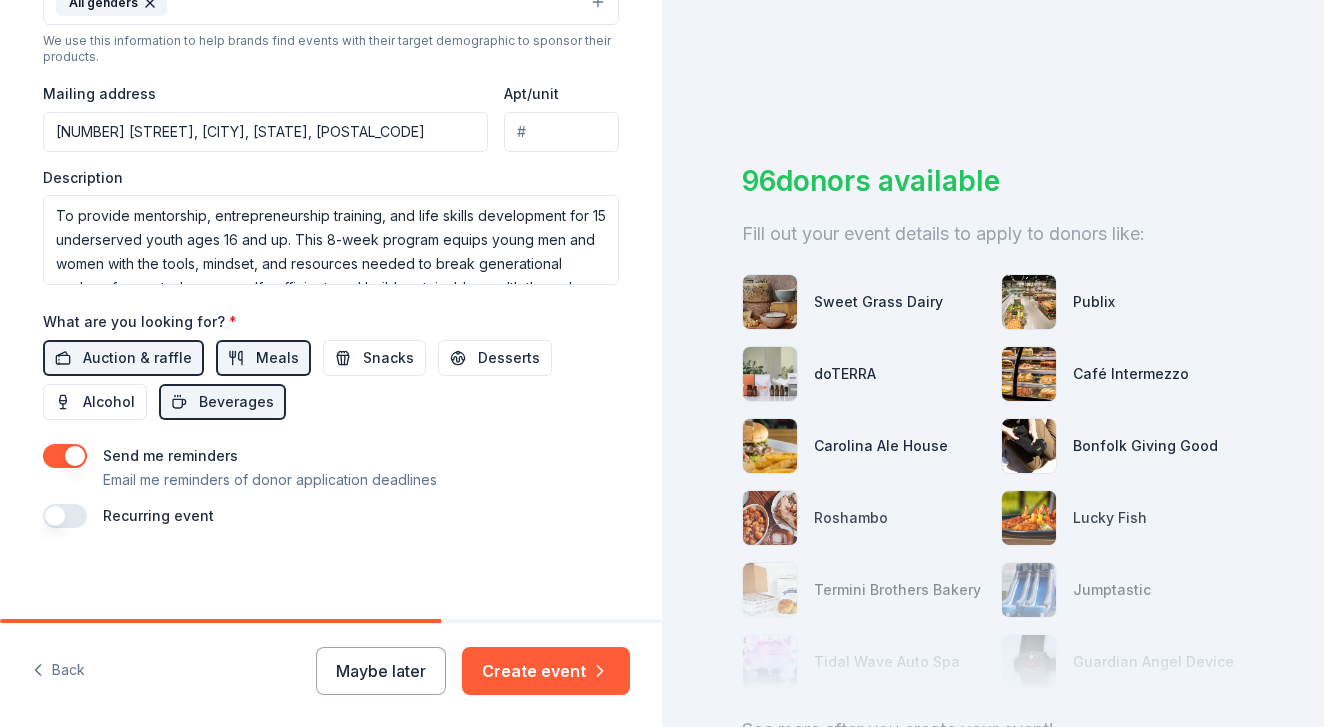scroll, scrollTop: 0, scrollLeft: 0, axis: both 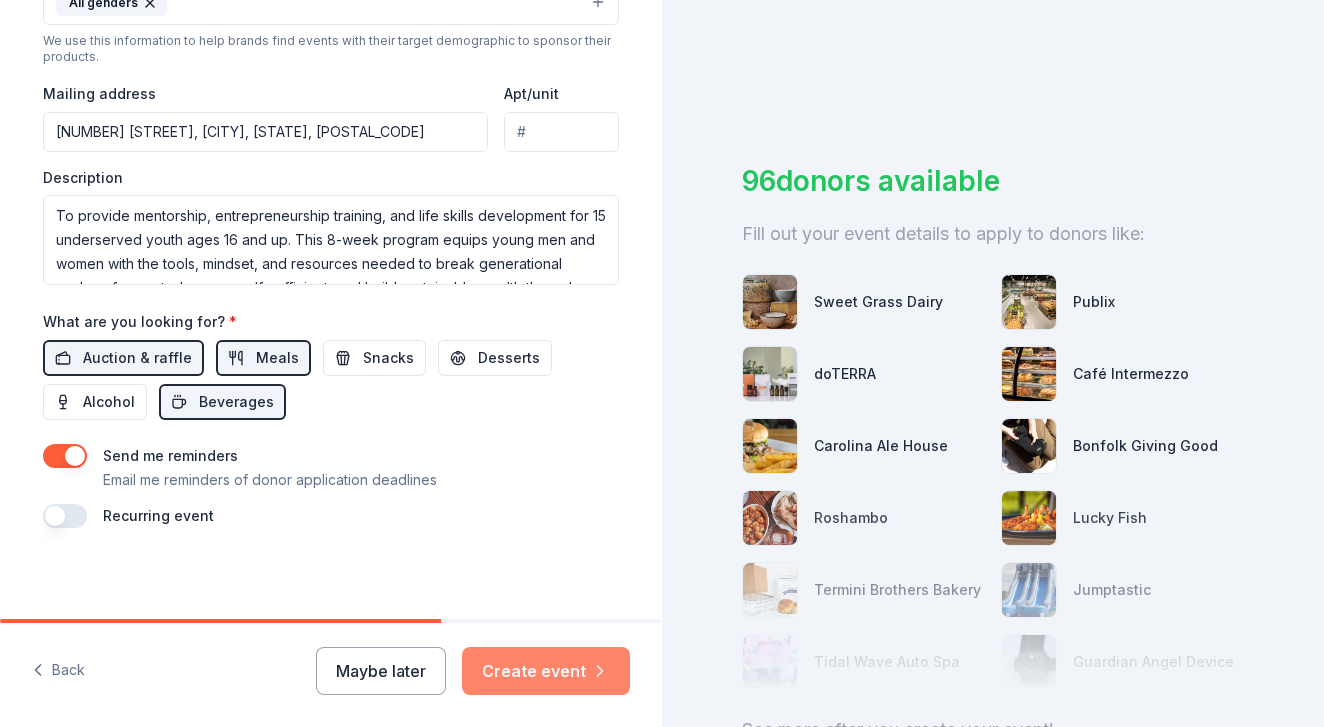 click on "Create event" at bounding box center [546, 671] 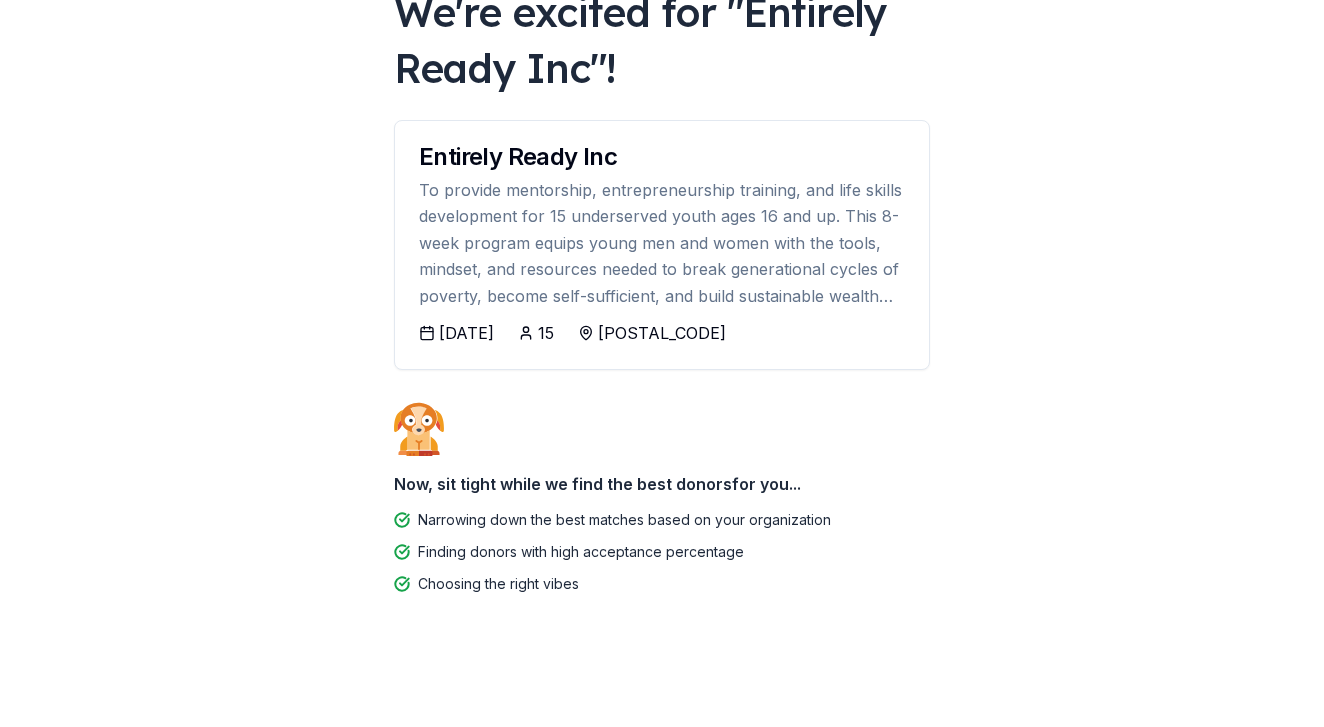 scroll, scrollTop: 142, scrollLeft: 0, axis: vertical 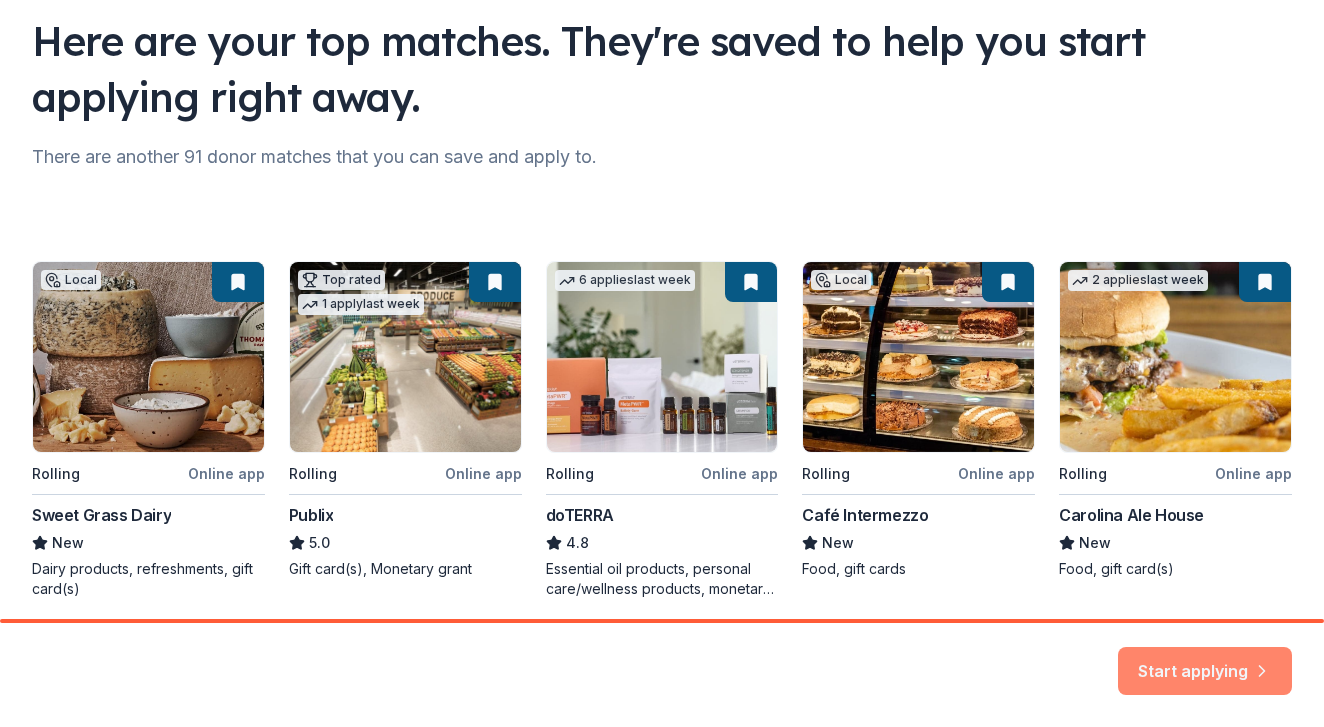 click on "Start applying" at bounding box center [1205, 659] 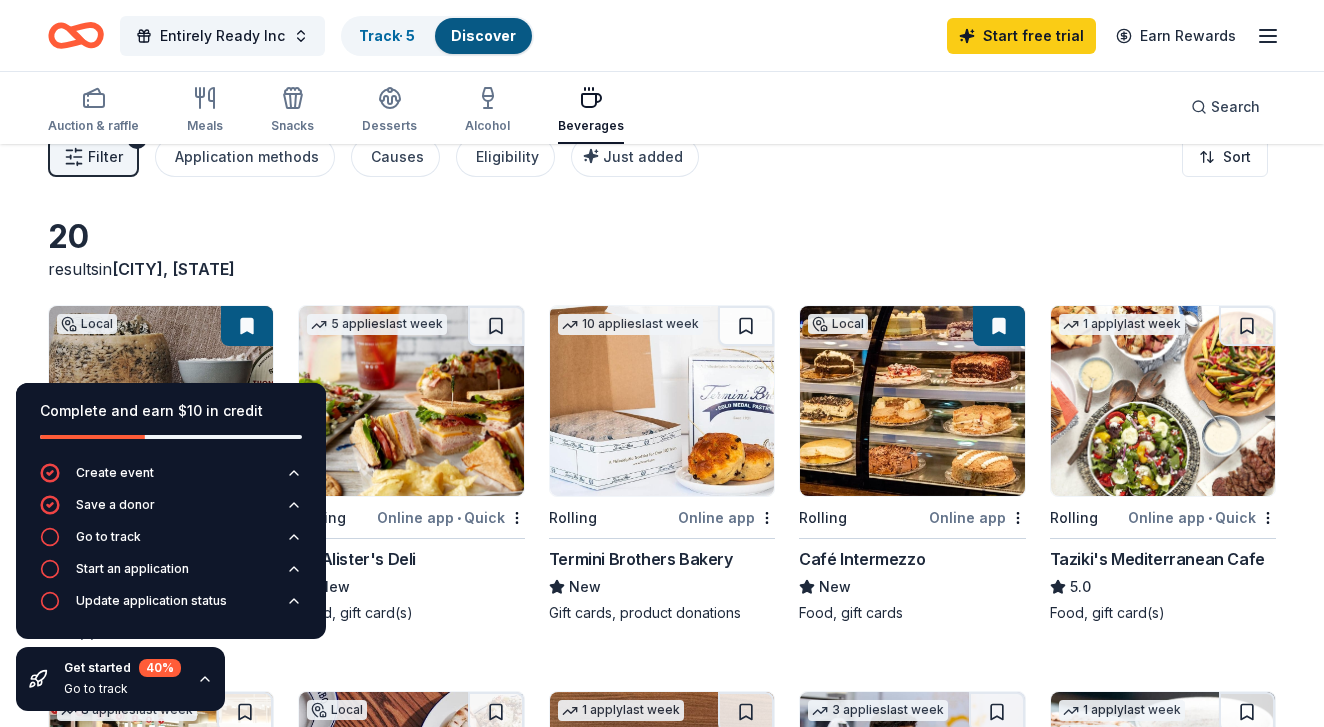 scroll, scrollTop: 0, scrollLeft: 0, axis: both 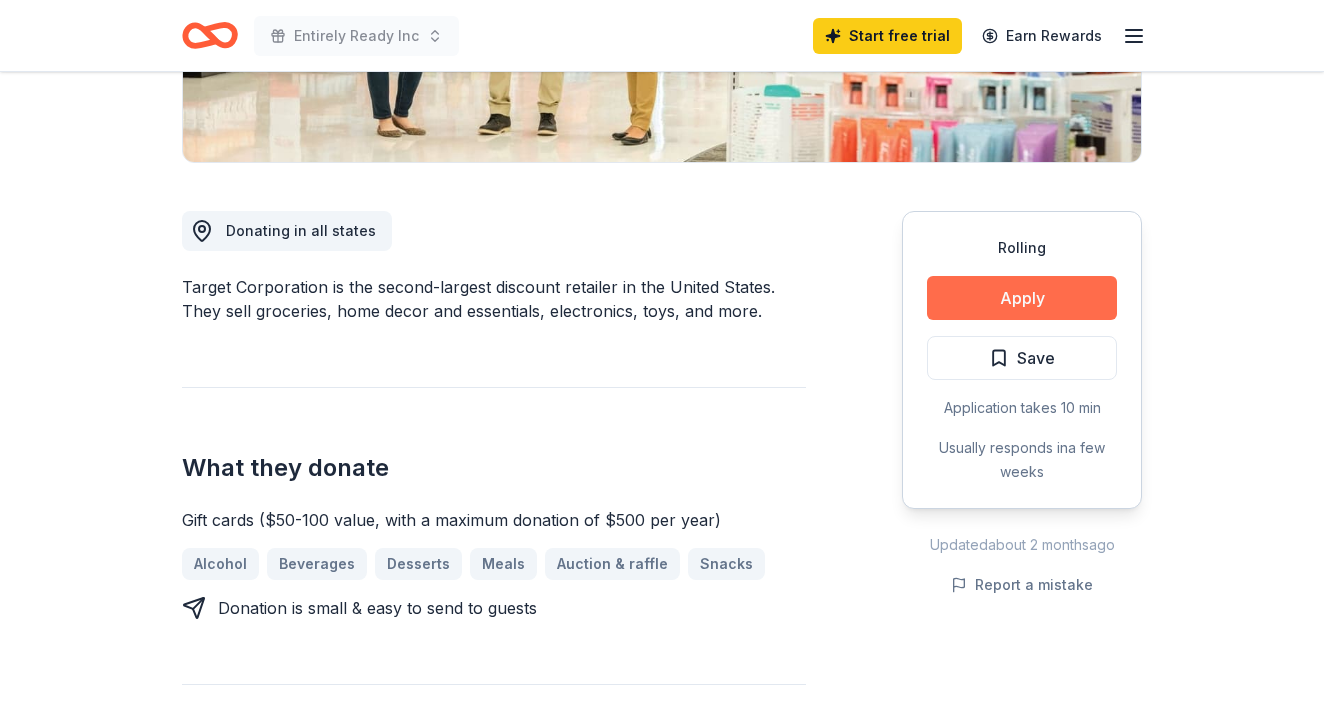 click on "Apply" at bounding box center (1022, 298) 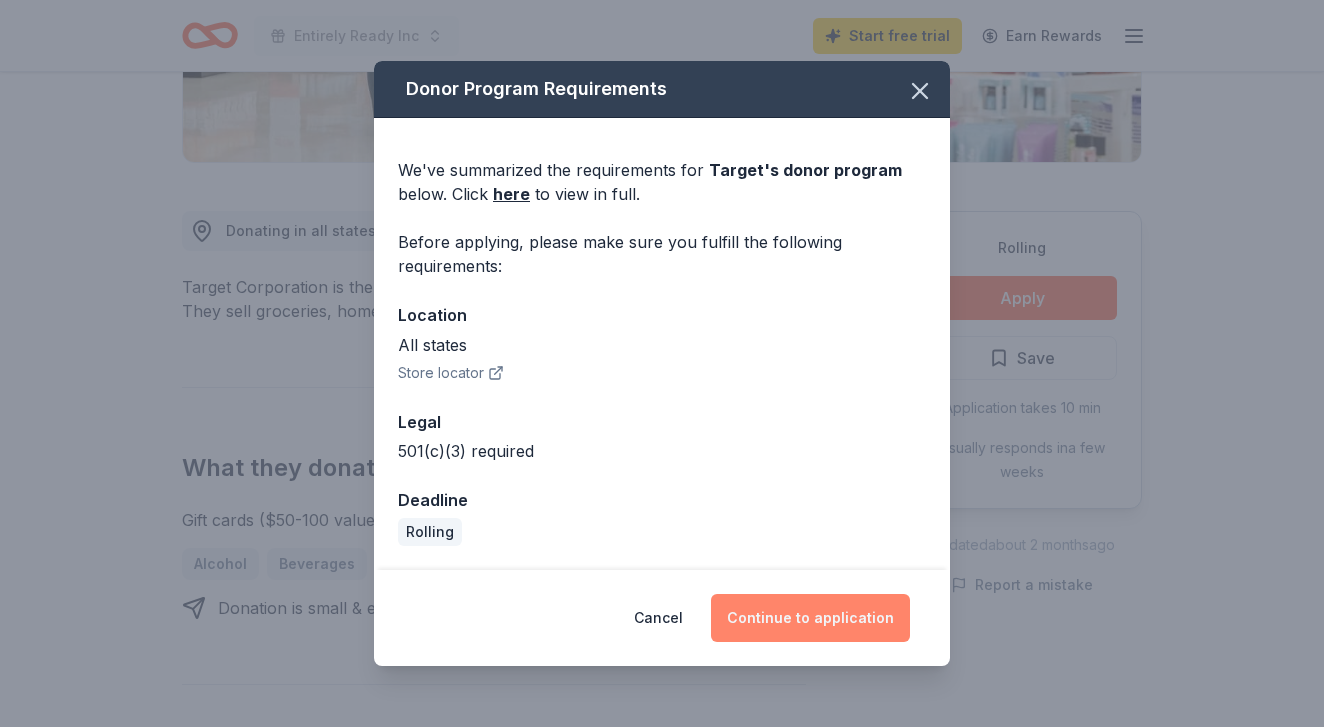 click on "Continue to application" at bounding box center [810, 618] 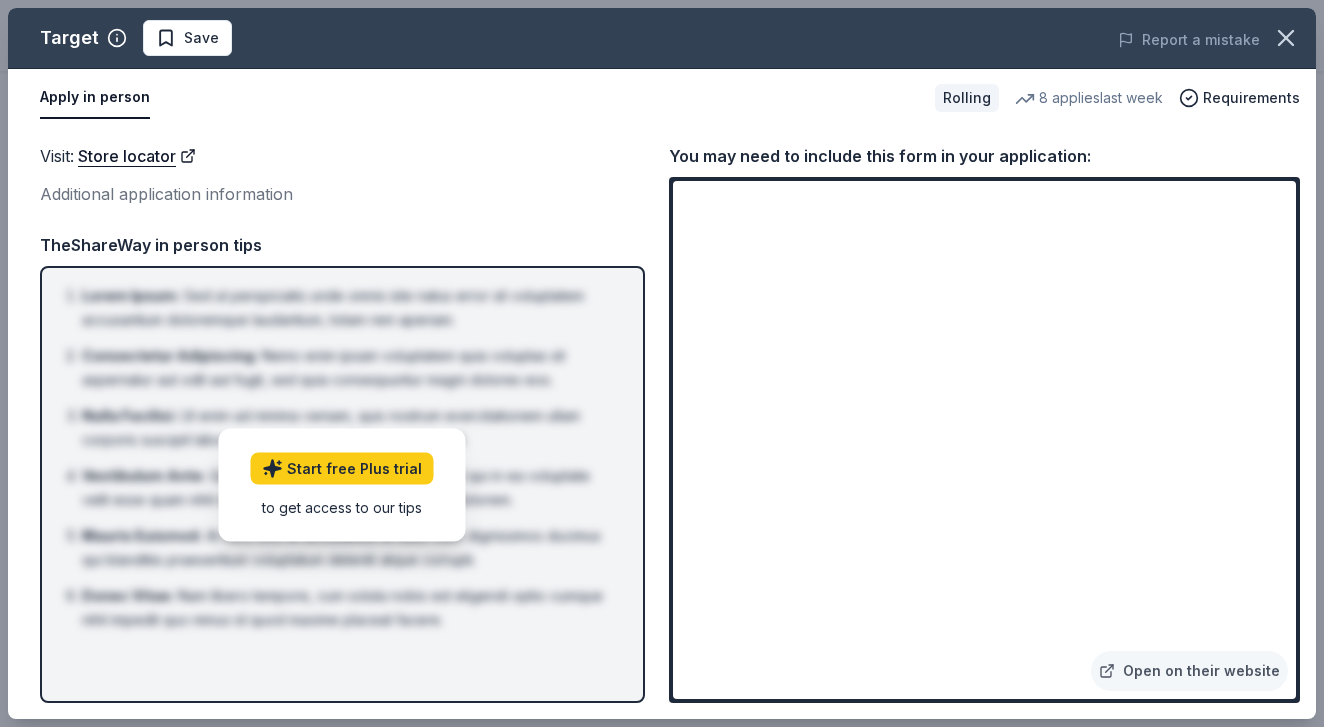 click on "Target Save Report a mistake Apply in person Rolling 8   applies  last week Requirements Visit : Store locator Additional application information   Visit : Store locator Additional application information   TheShareWay in person tips Lorem Ipsum :   Sed ut perspiciatis unde omnis iste natus error sit voluptatem accusantium doloremque laudantium, totam rem aperiam. Consectetur Adipiscing :   Nemo enim ipsam voluptatem quia voluptas sit aspernatur aut odit aut fugit, sed quia consequuntur magni dolores eos. Nulla Facilisi :   Ut enim ad minima veniam, quis nostrum exercitationem ullam corporis suscipit laboriosam, nisi ut aliquid ex ea commodi. Vestibulum Ante :   Quis autem vel eum iure reprehenderit qui in ea voluptate velit esse quam nihil molestiae consequatur, vel illum qui dolorem. Mauris Euismod :   At vero eos et accusamus et iusto odio dignissimos ducimus qui blanditiis praesentium voluptatum deleniti atque corrupti. Donec Vitae :   Start free Plus trial to get access to our tips Open on their website" at bounding box center (662, 363) 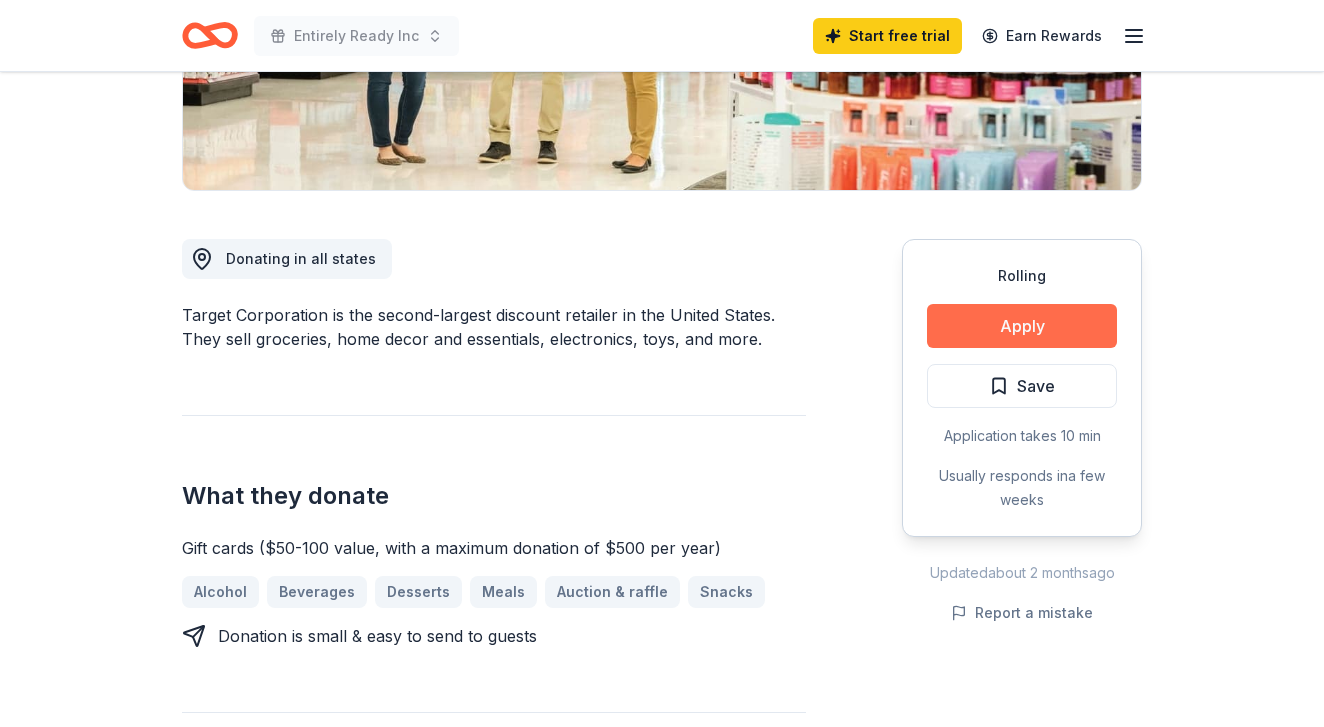 scroll, scrollTop: 423, scrollLeft: 0, axis: vertical 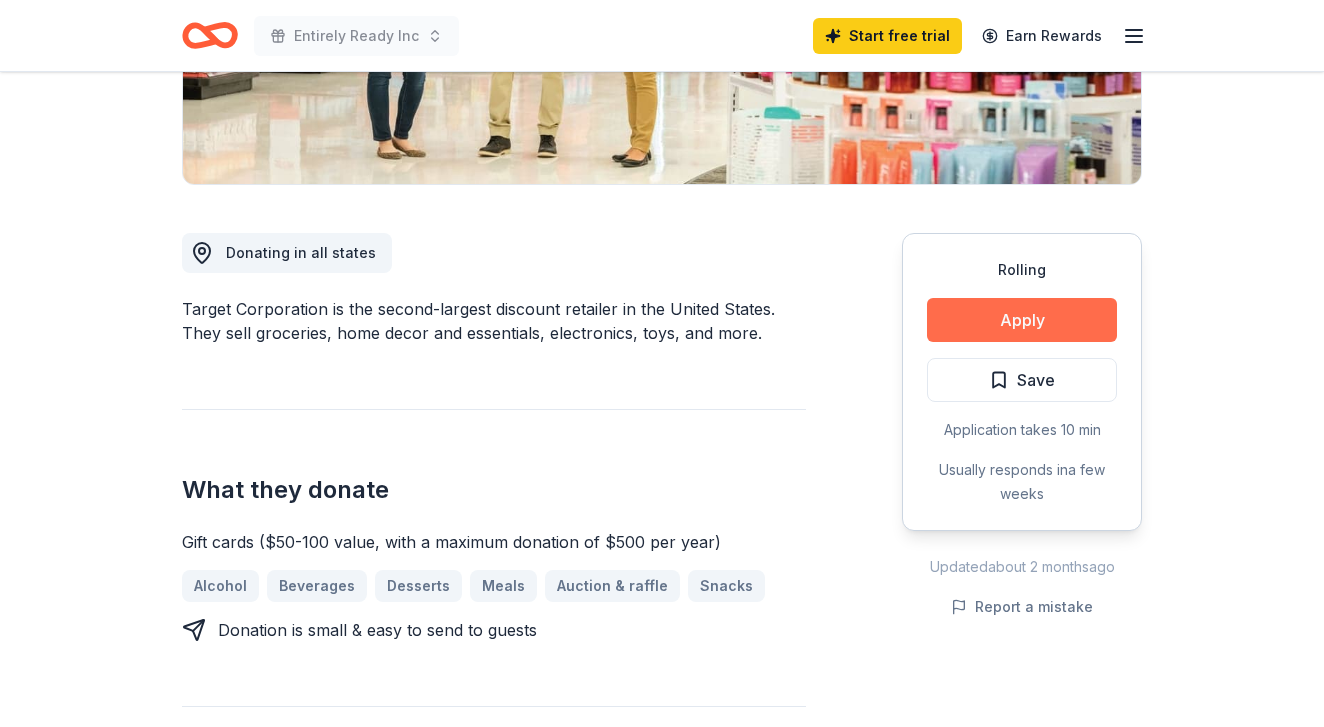 click on "Apply" at bounding box center [1022, 320] 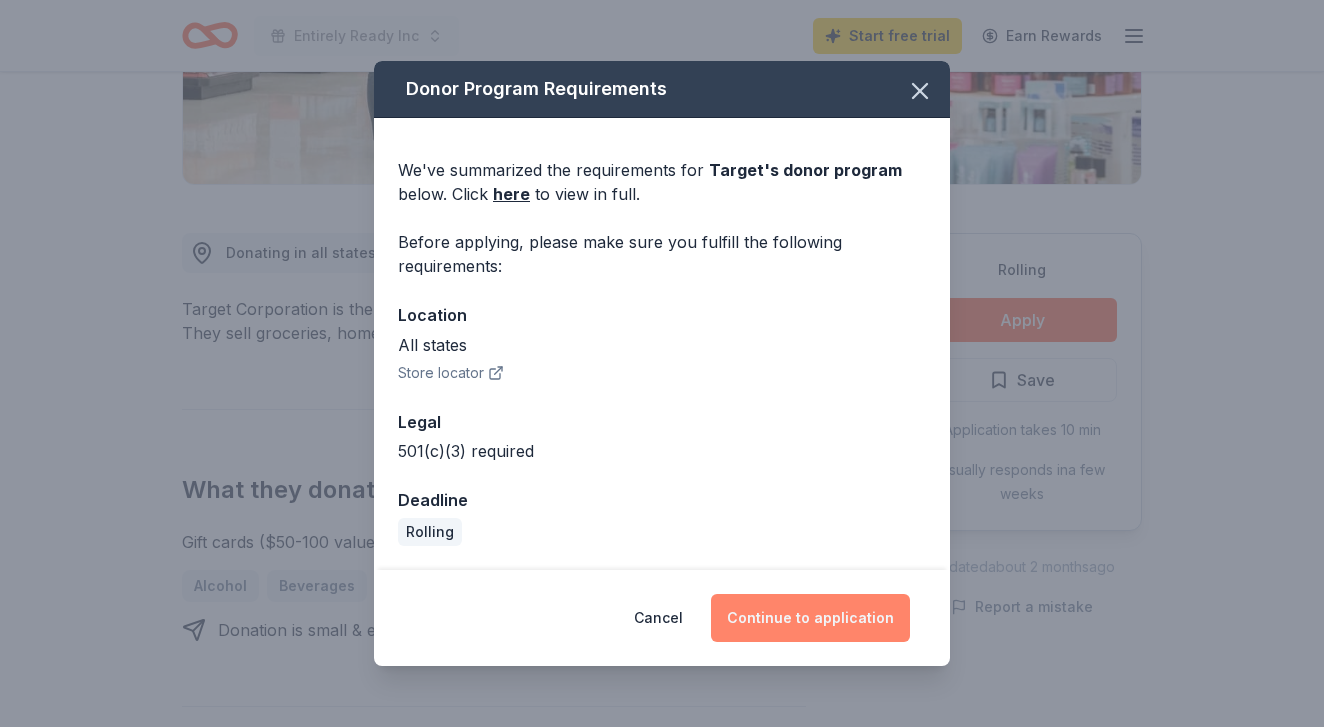 click on "Continue to application" at bounding box center [810, 618] 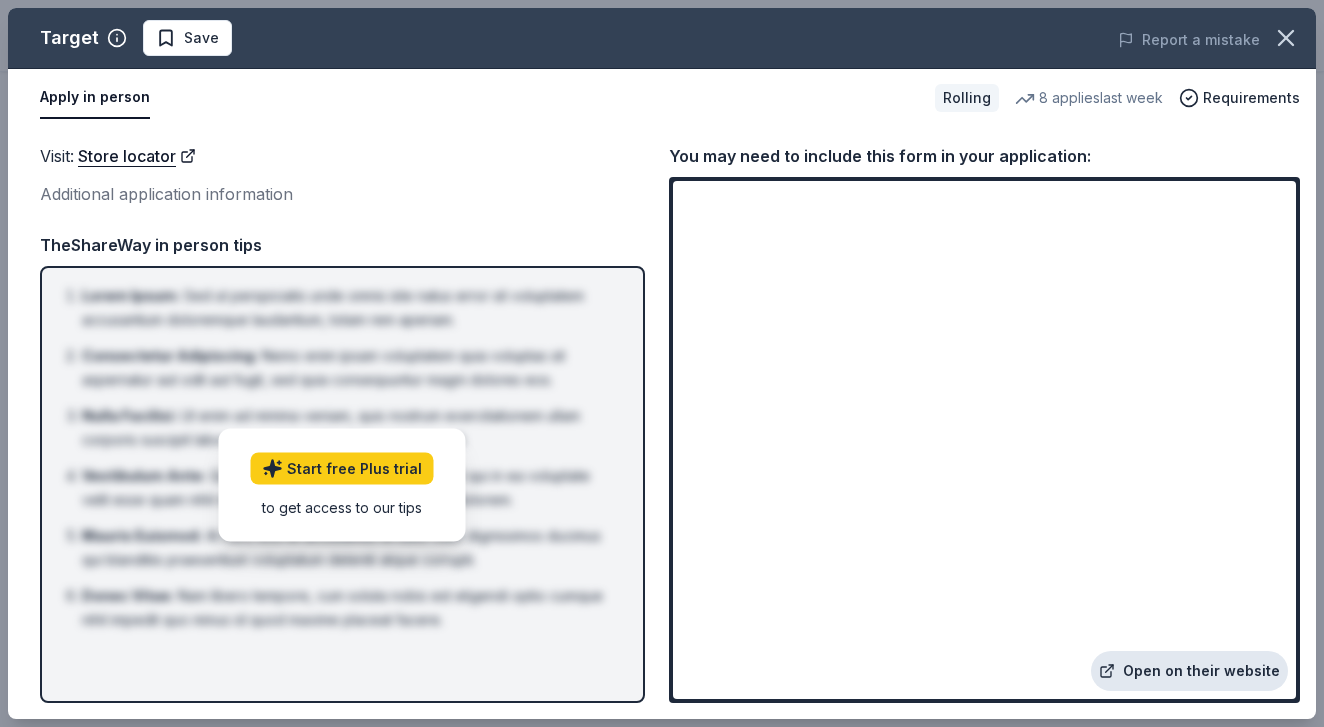 click on "Open on their website" at bounding box center [1189, 671] 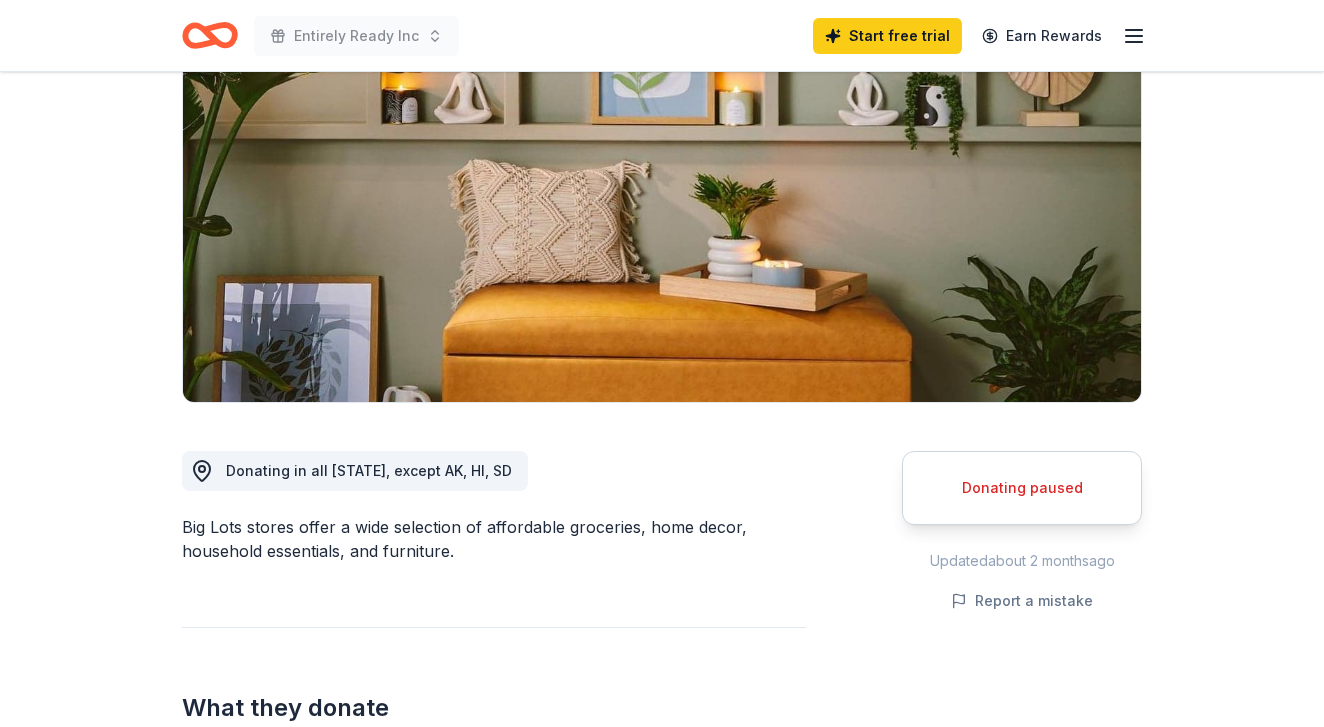 scroll, scrollTop: 220, scrollLeft: 0, axis: vertical 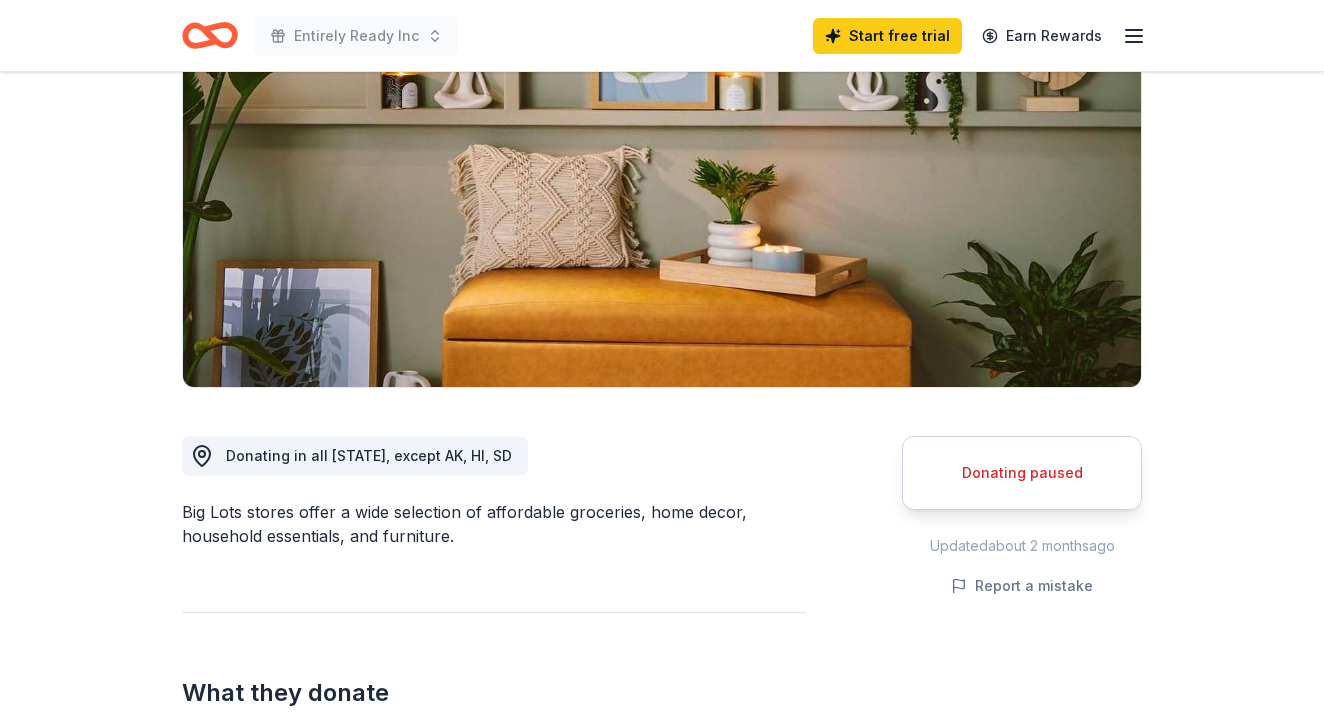 click on "Donating paused" at bounding box center (1022, 473) 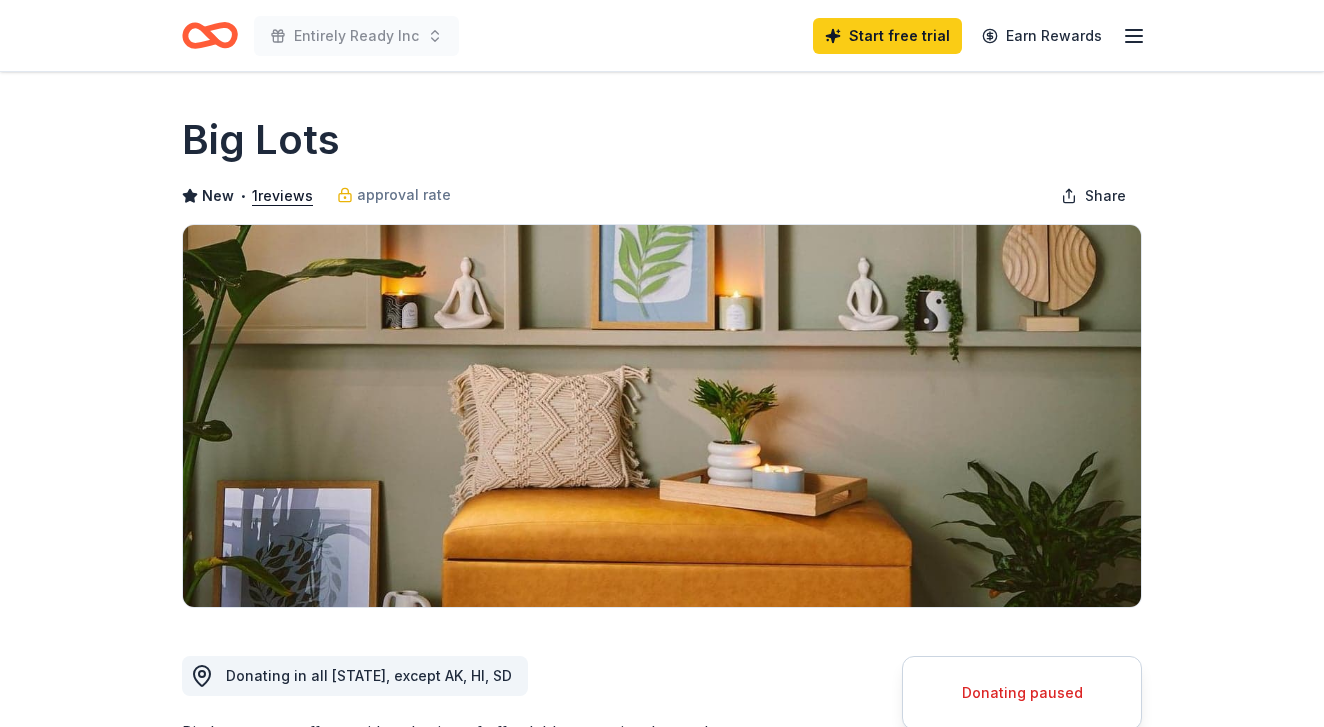 scroll, scrollTop: 0, scrollLeft: 0, axis: both 